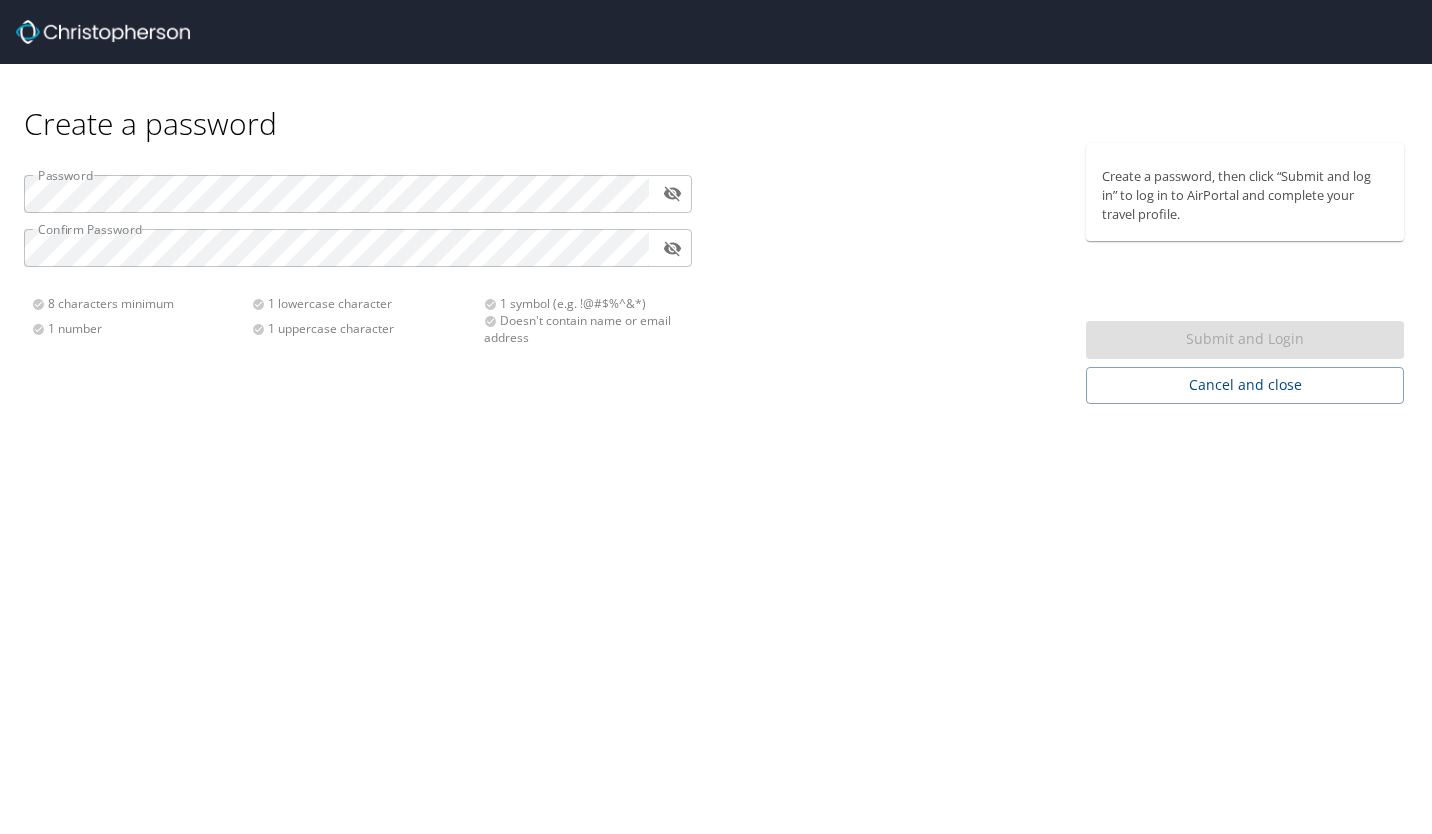 scroll, scrollTop: 0, scrollLeft: 0, axis: both 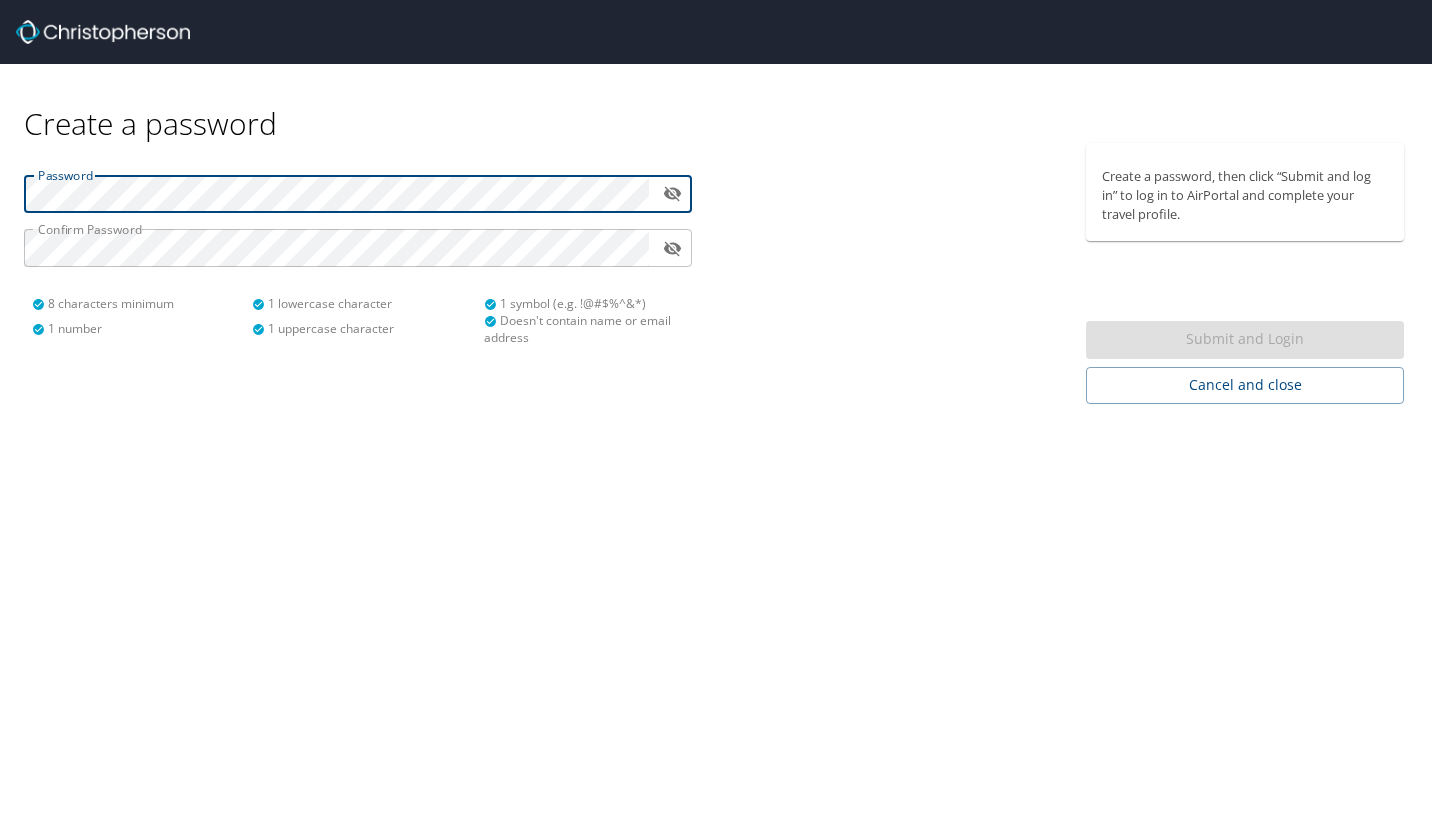 click 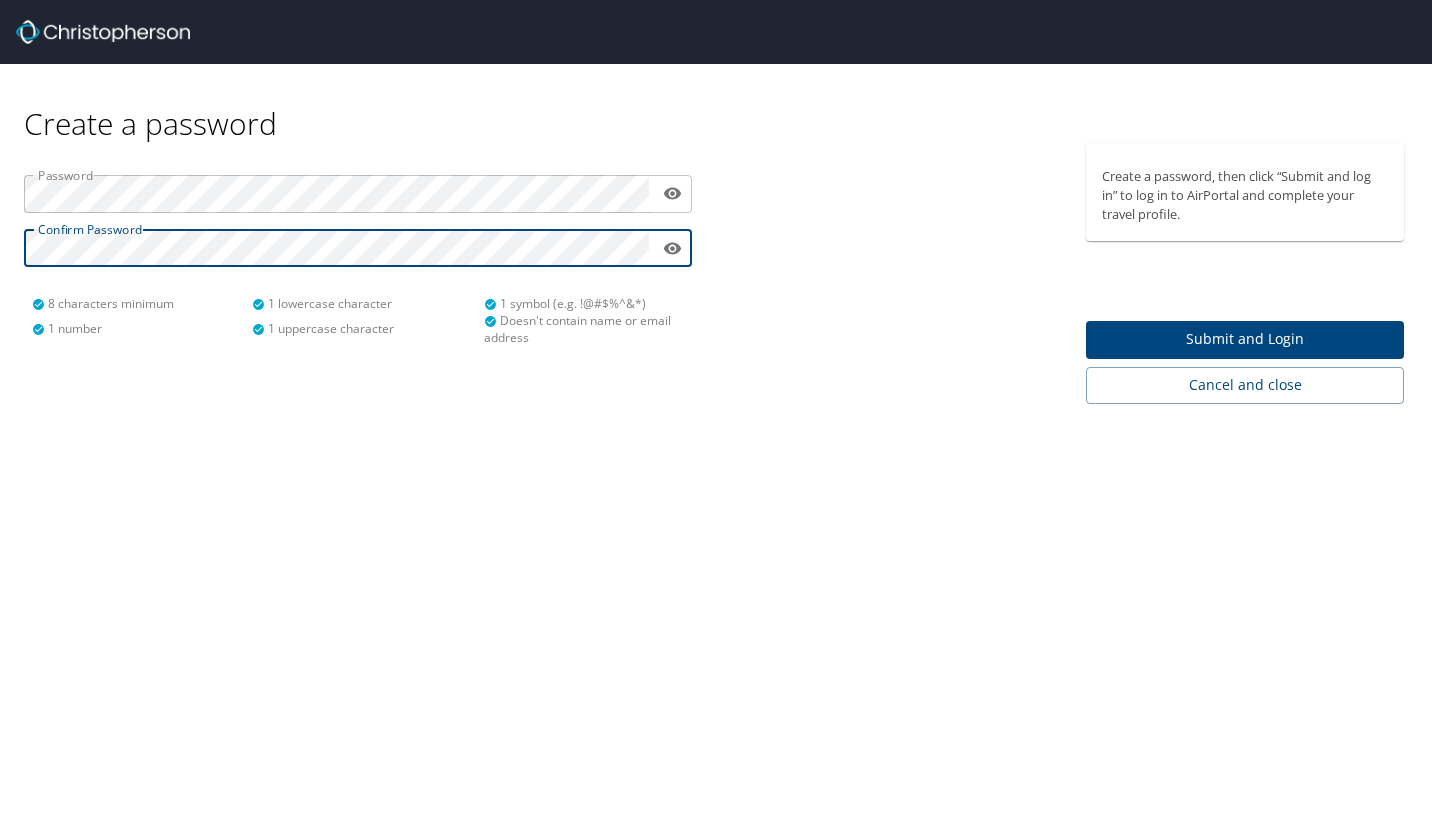 click on "Submit and Login" at bounding box center [1245, 339] 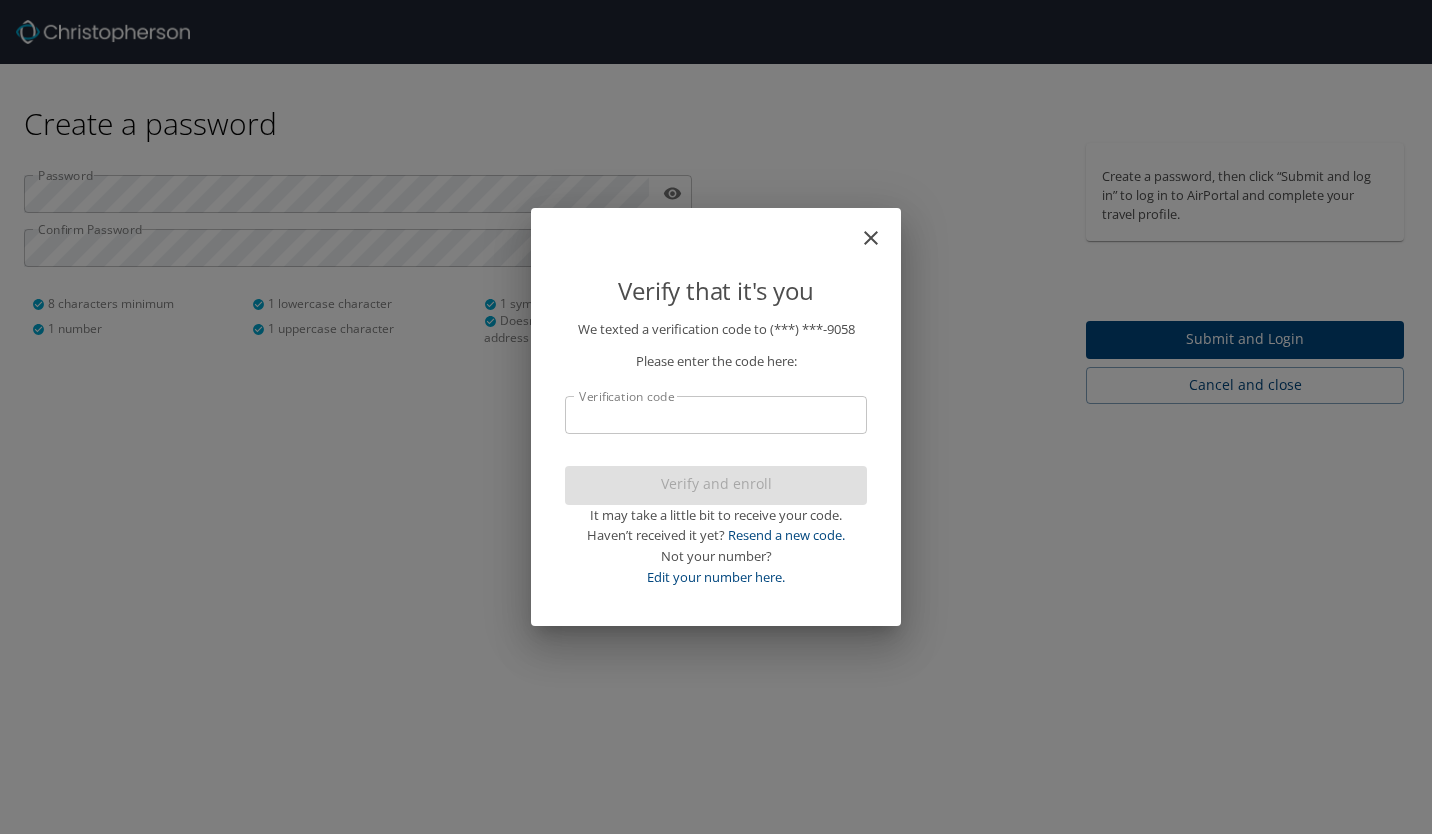 click on "Verification code" at bounding box center (716, 415) 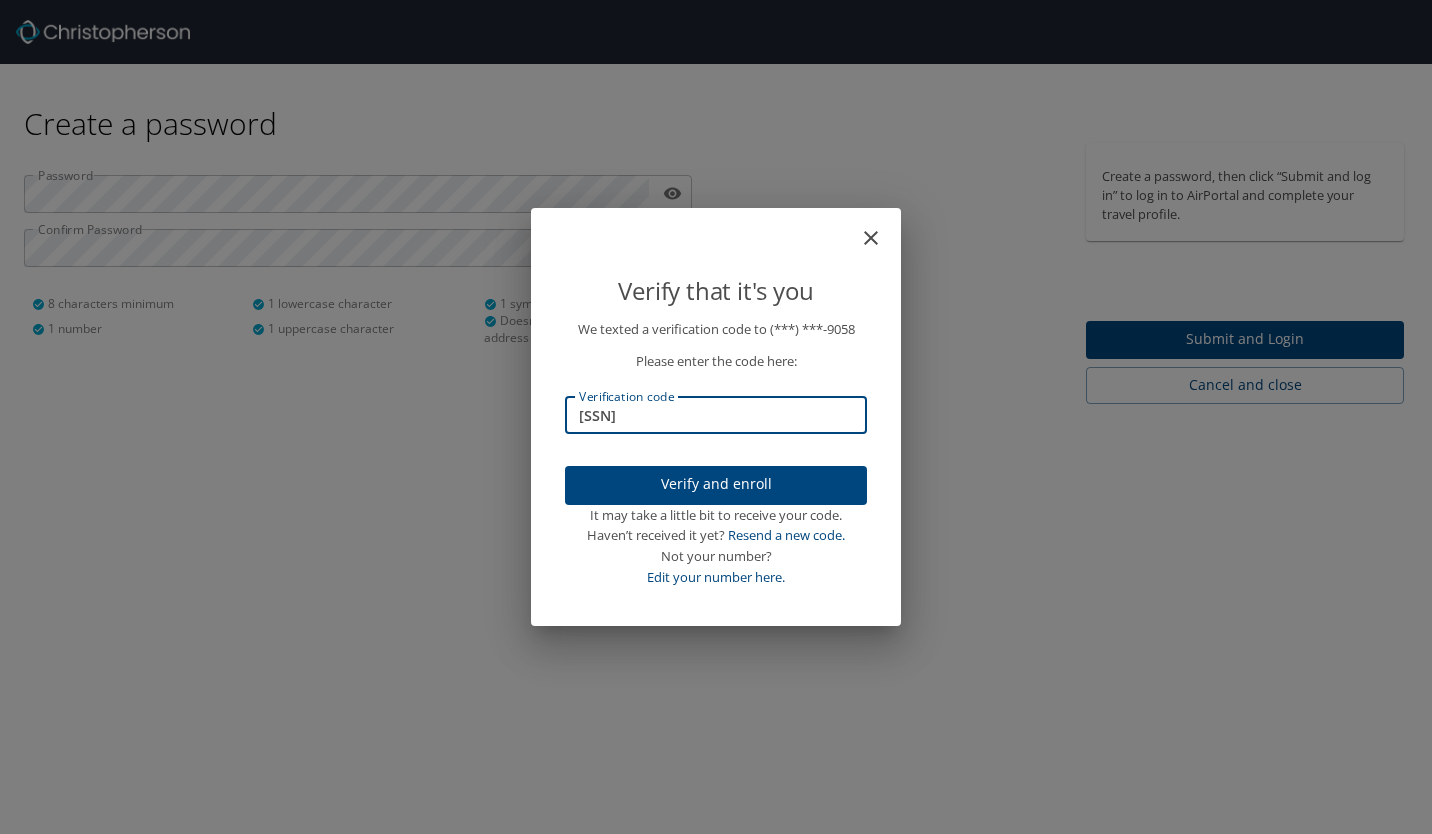 type on "890485" 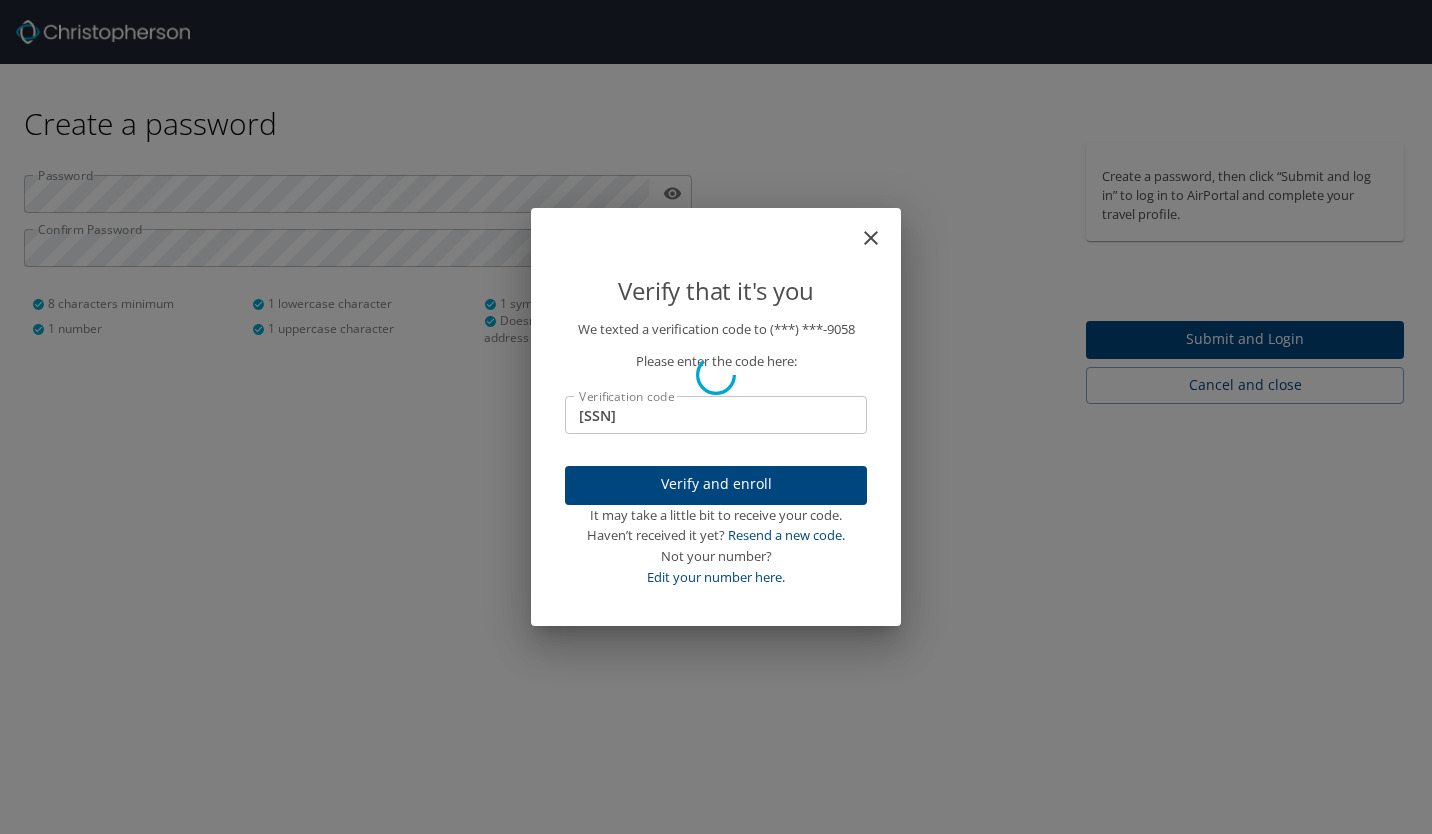 type 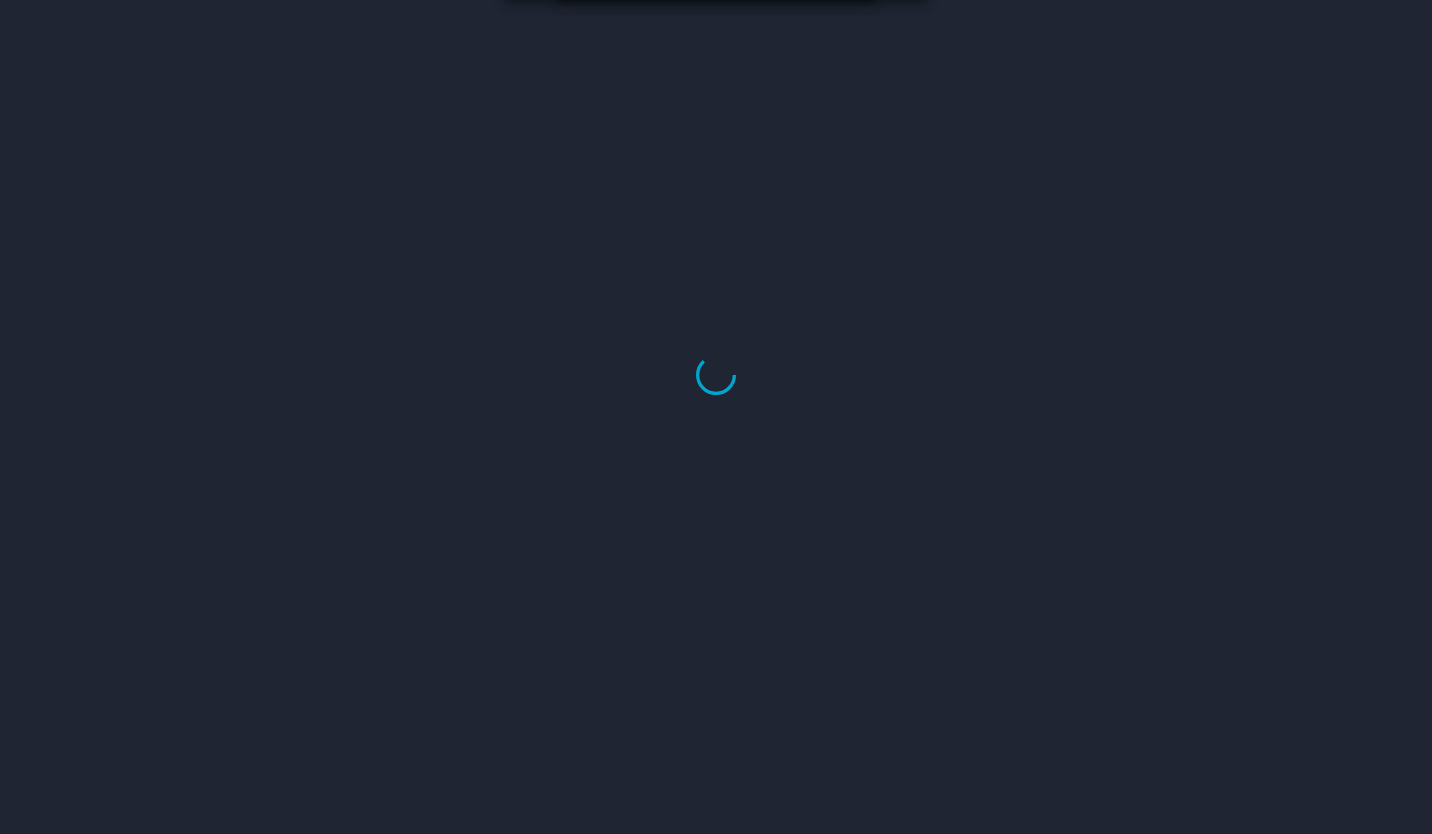 select on "US" 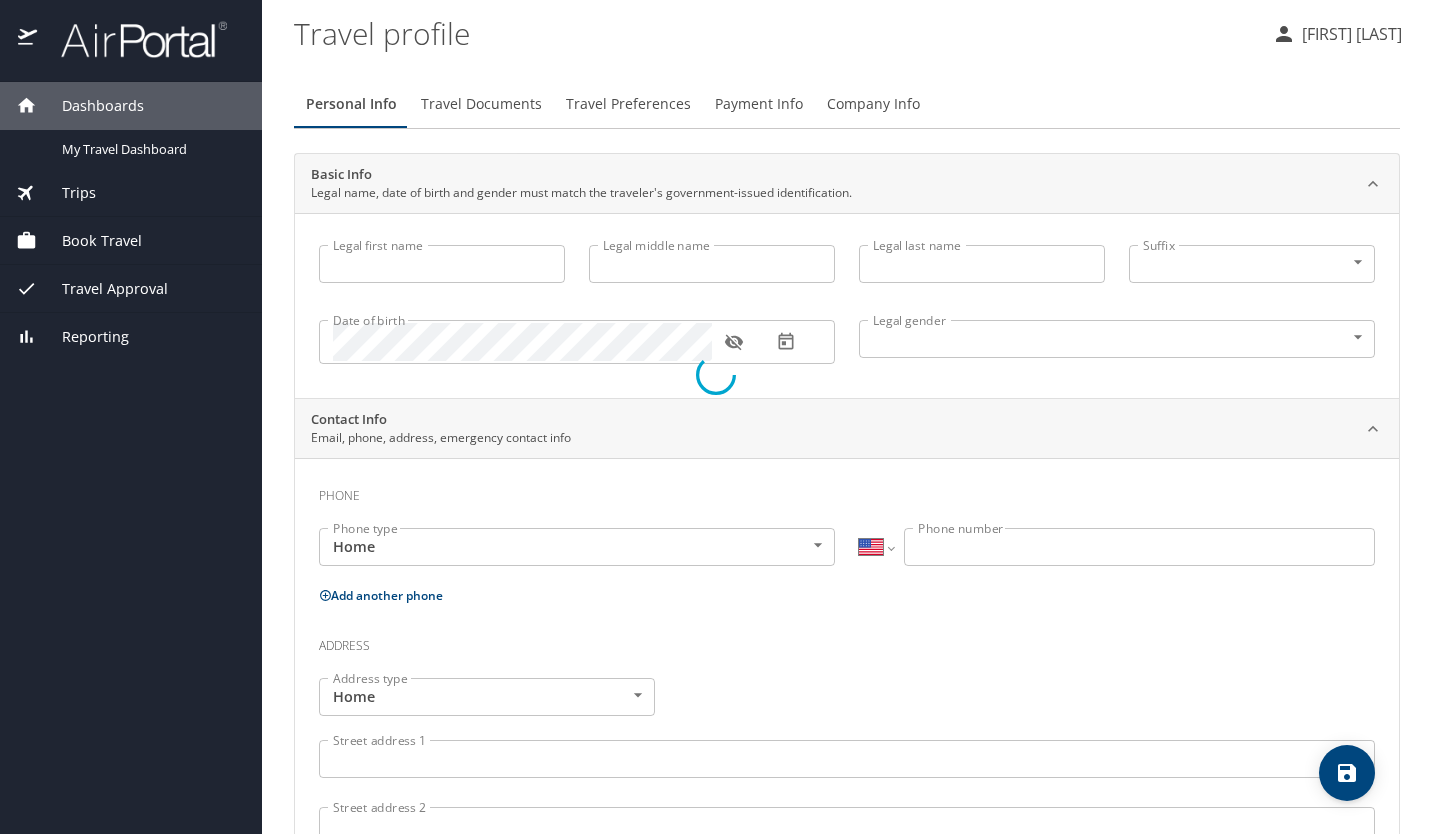 type on "[FIRST]" 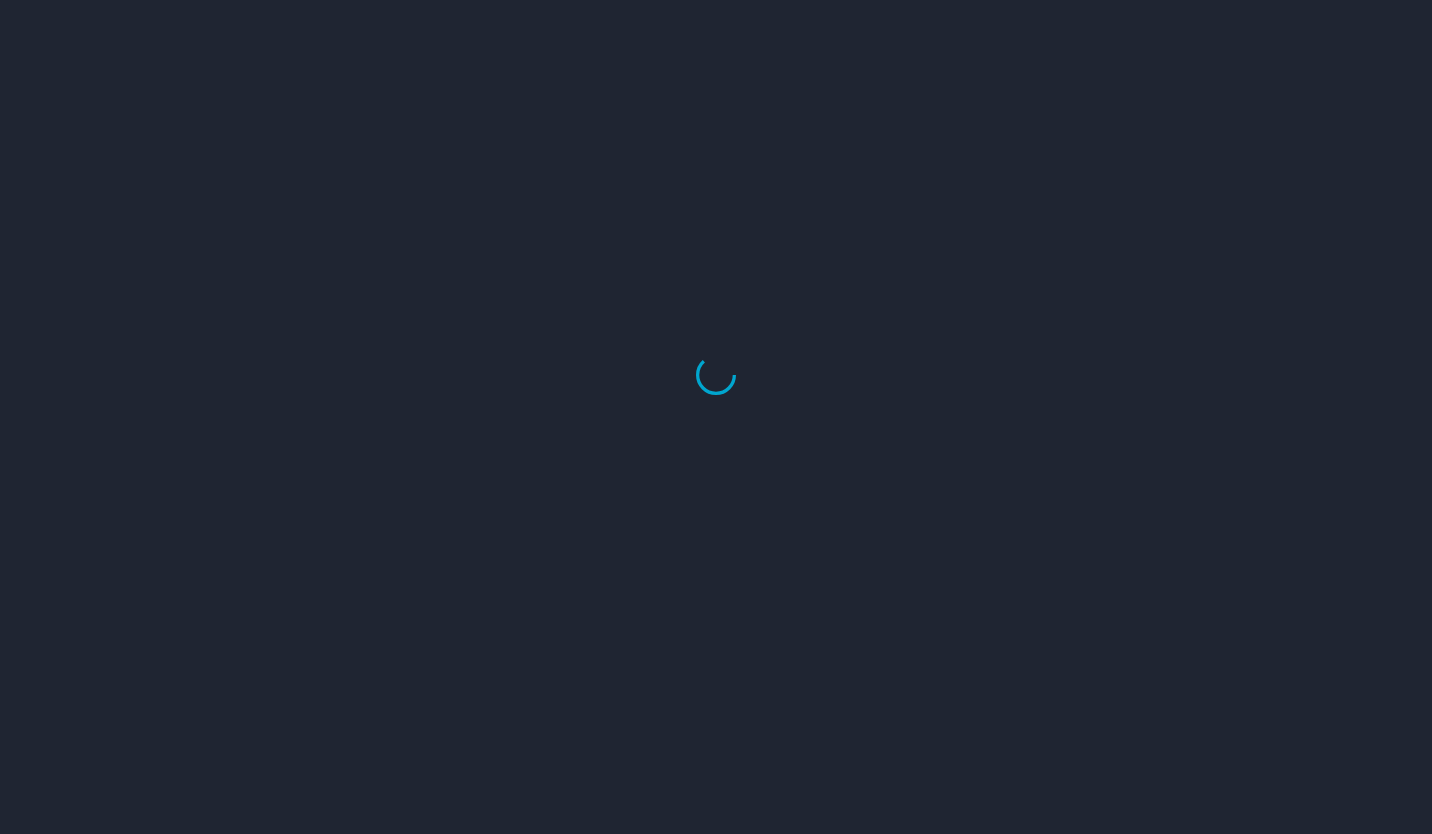 scroll, scrollTop: 0, scrollLeft: 0, axis: both 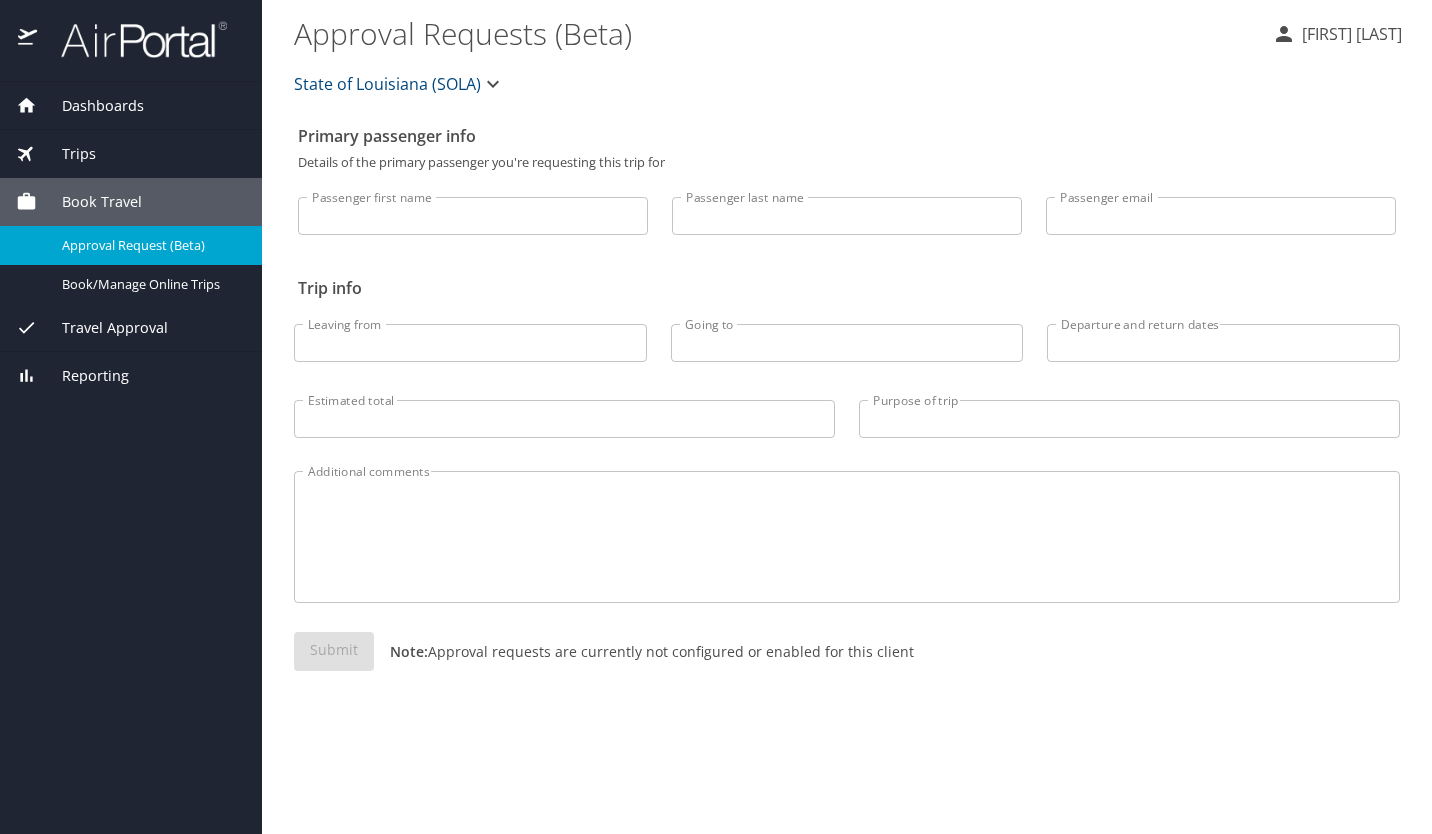 select on "US" 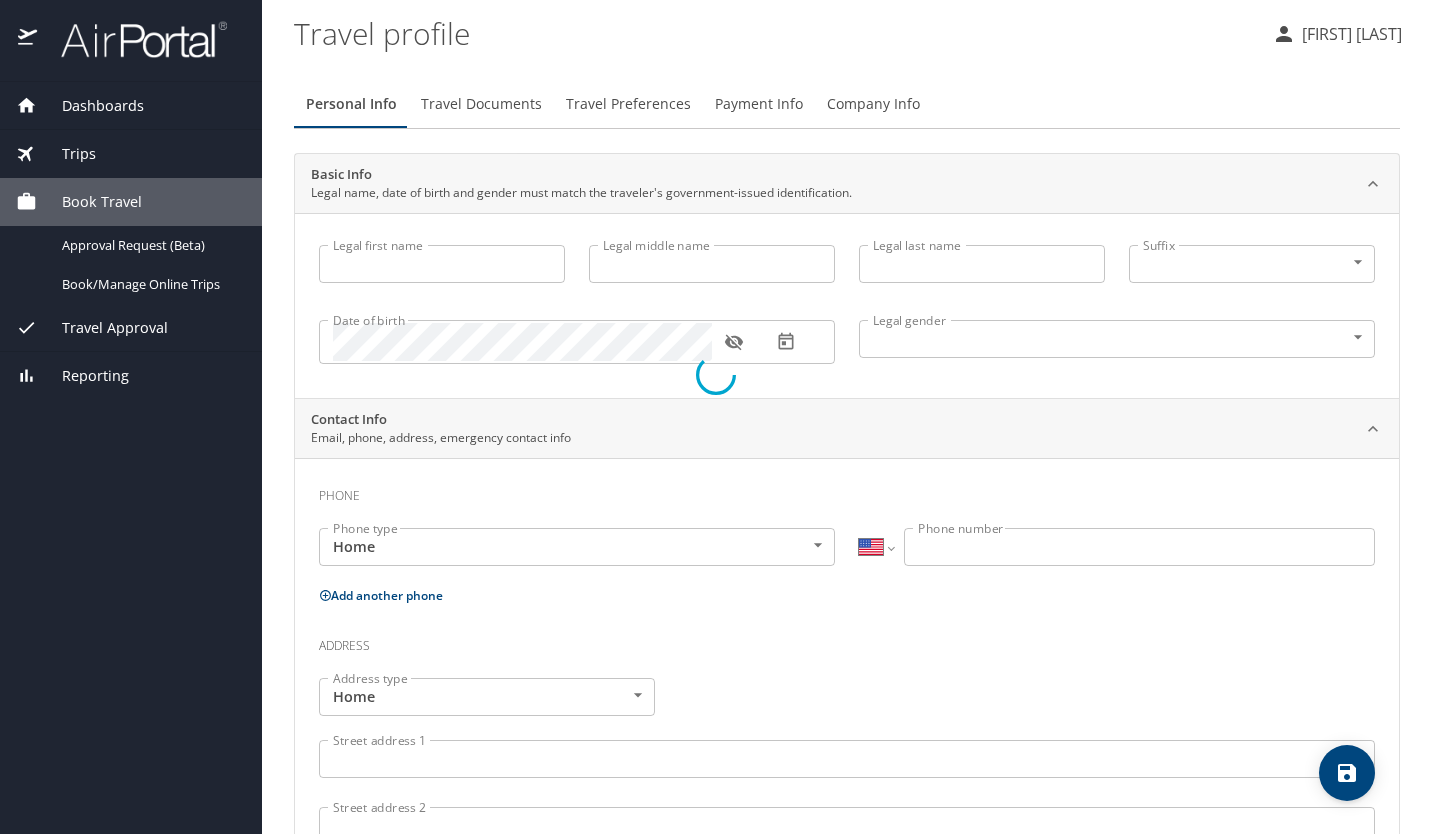 type on "[FIRST]" 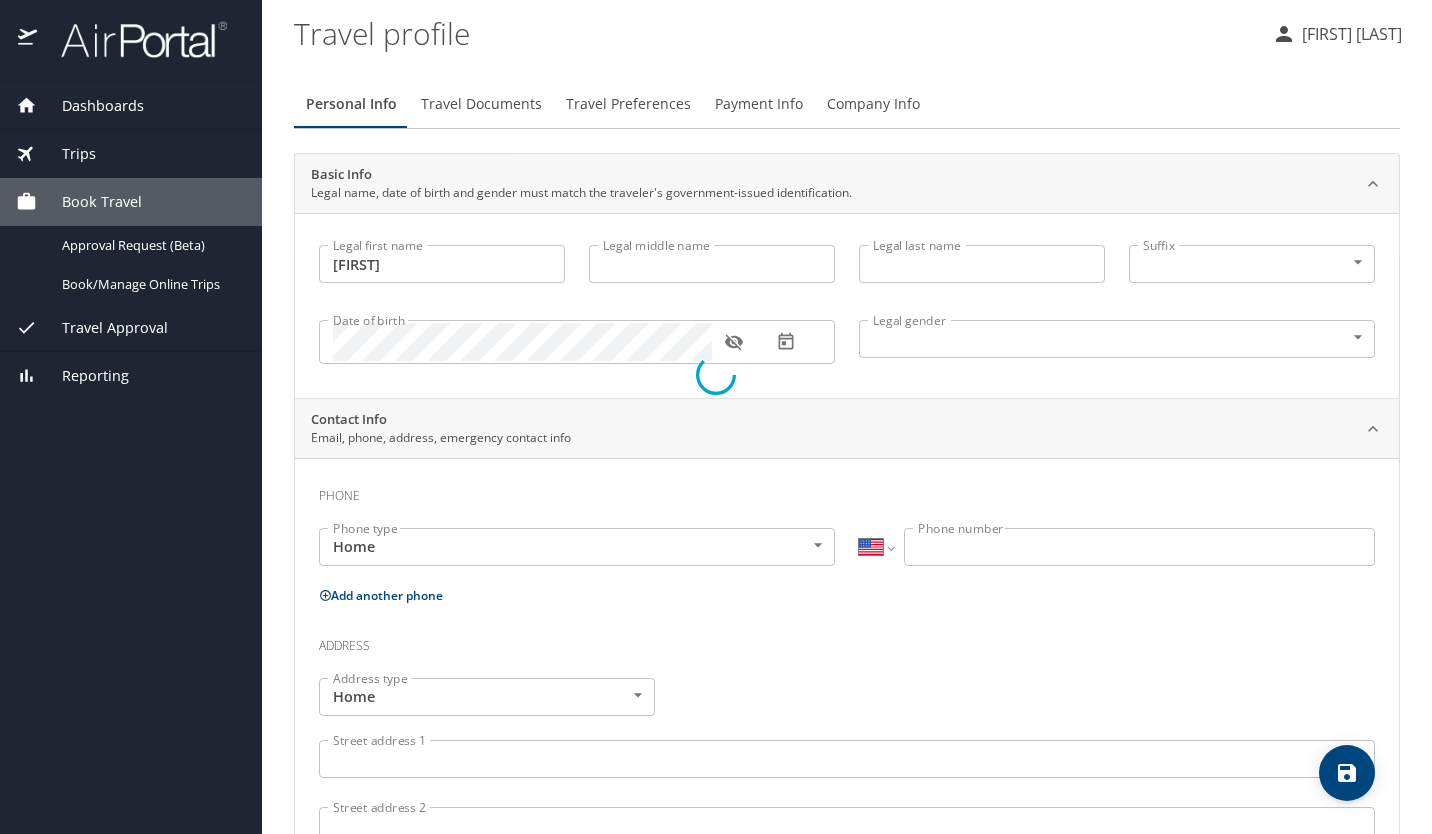 type on "M" 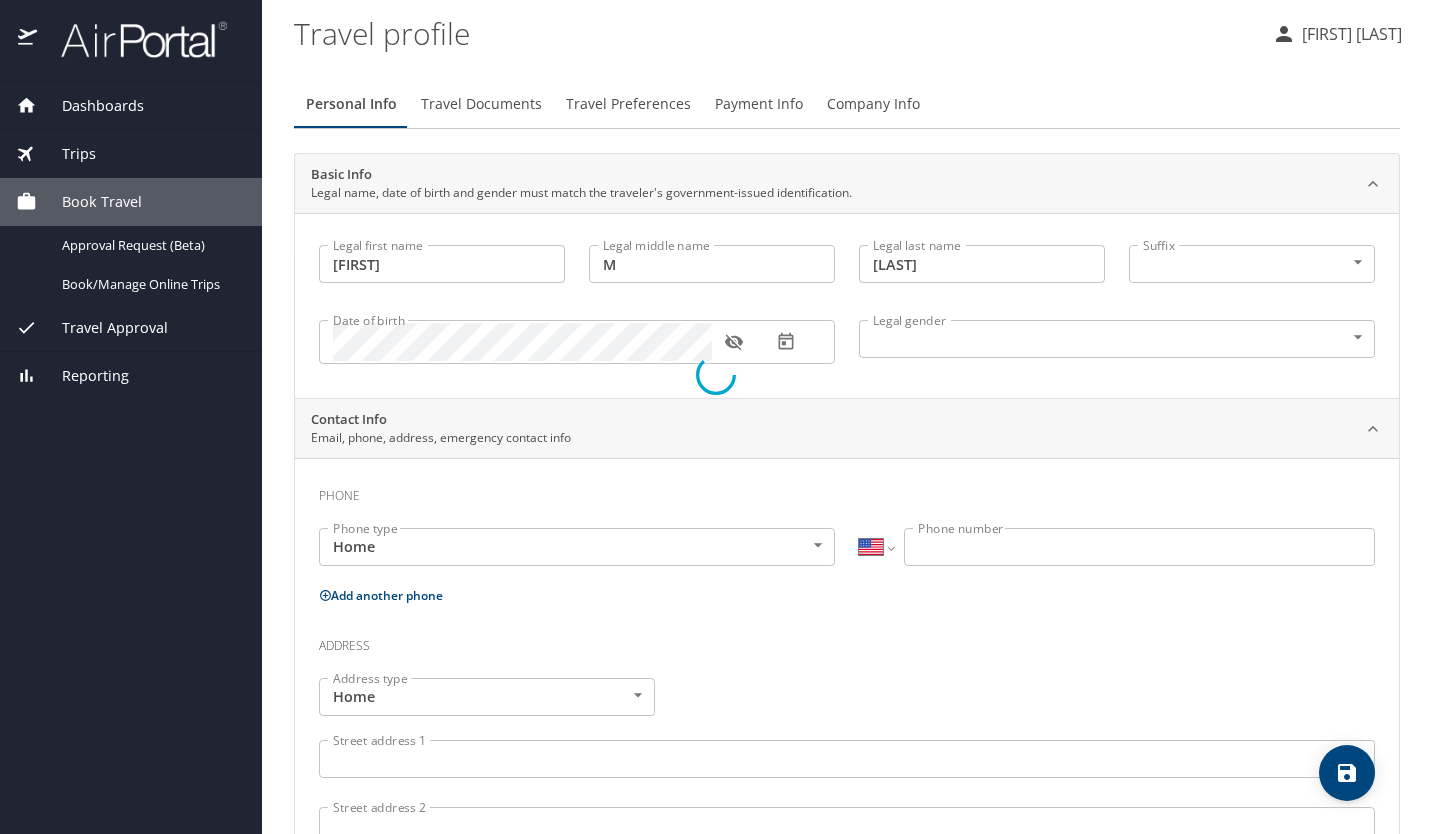 select on "US" 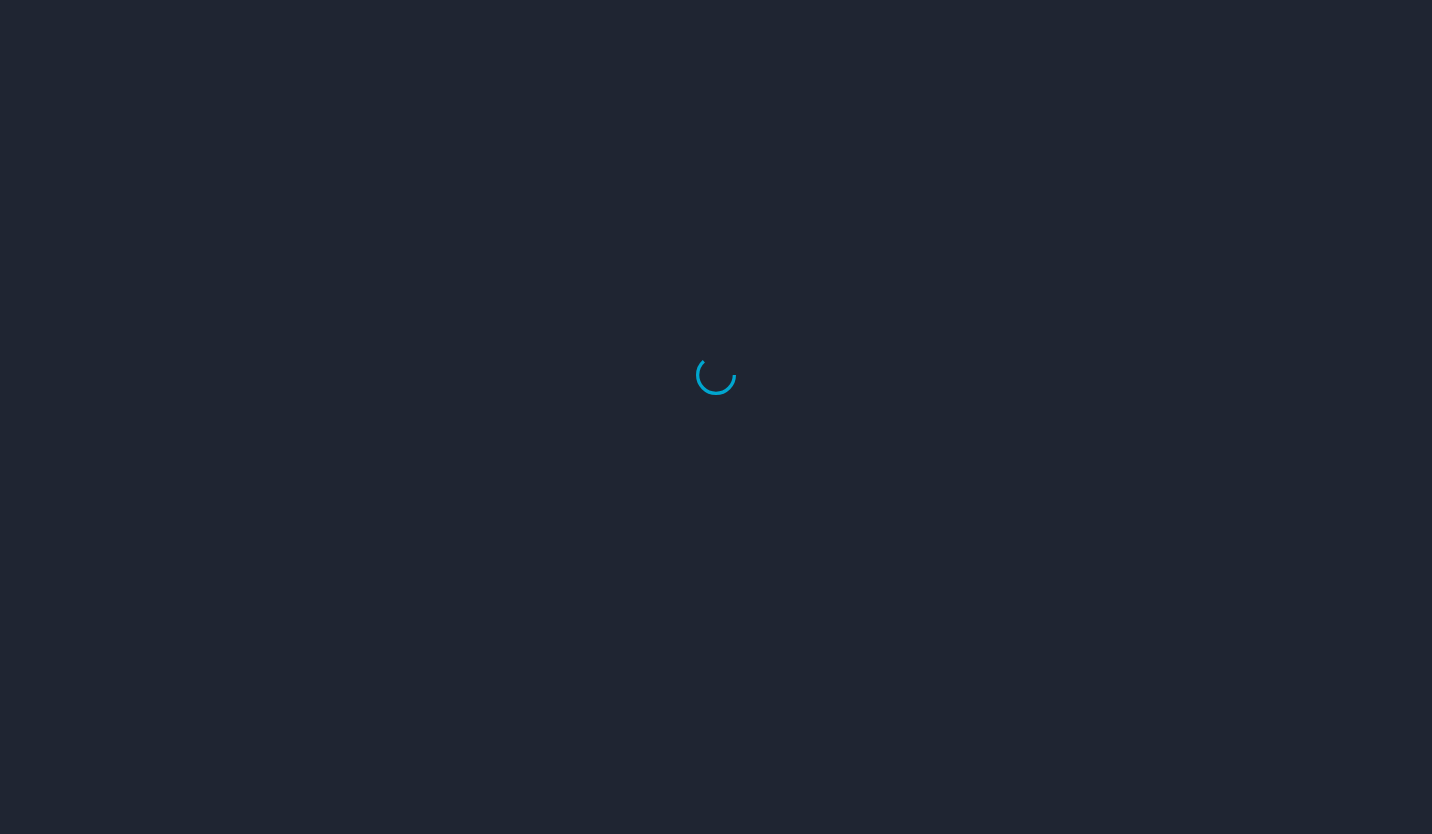 scroll, scrollTop: 0, scrollLeft: 0, axis: both 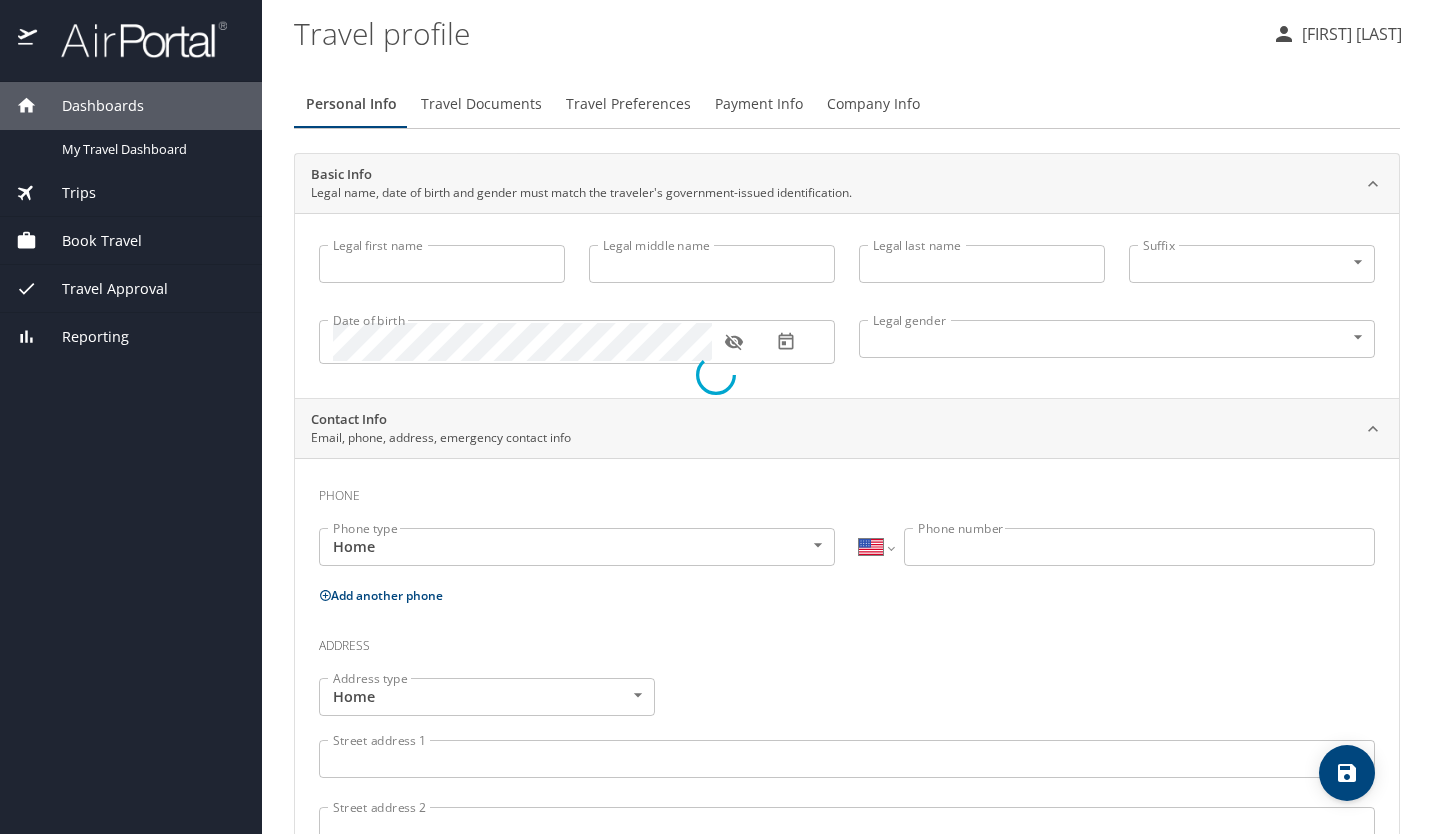 type on "[FIRST]" 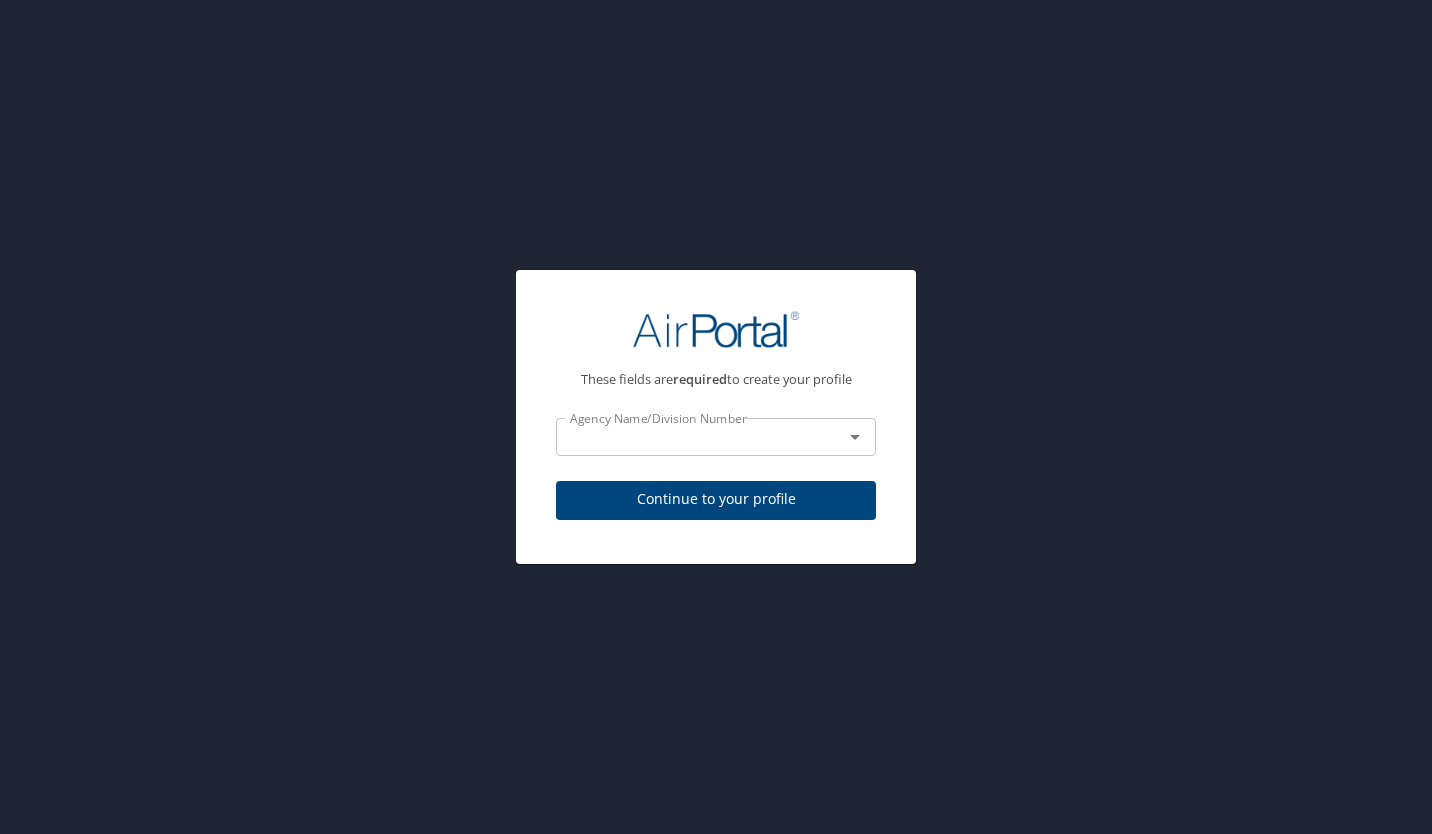 click 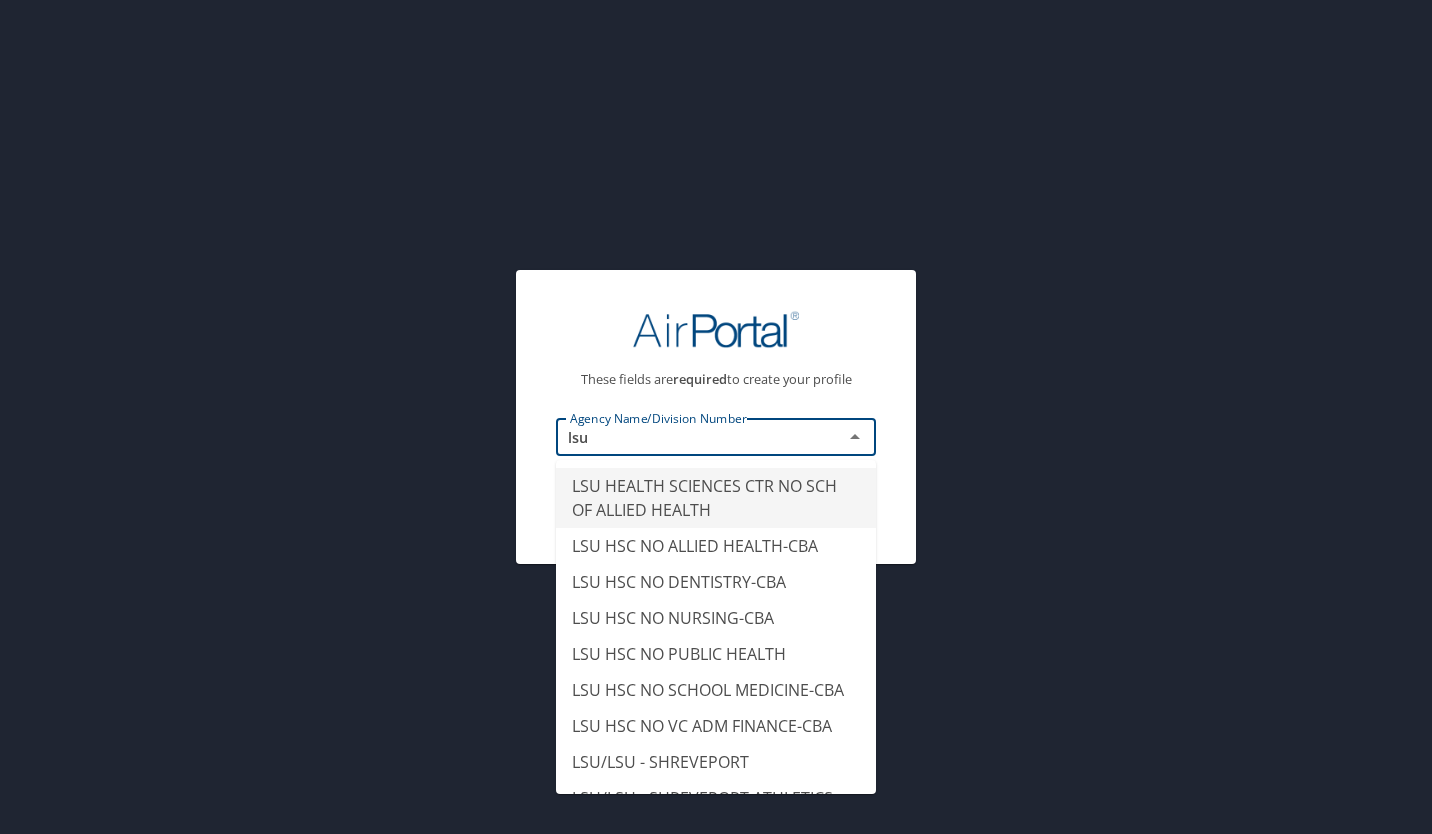 click on "LSU HEALTH SCIENCES CTR NO SCH OF ALLIED HEALTH" at bounding box center [716, 498] 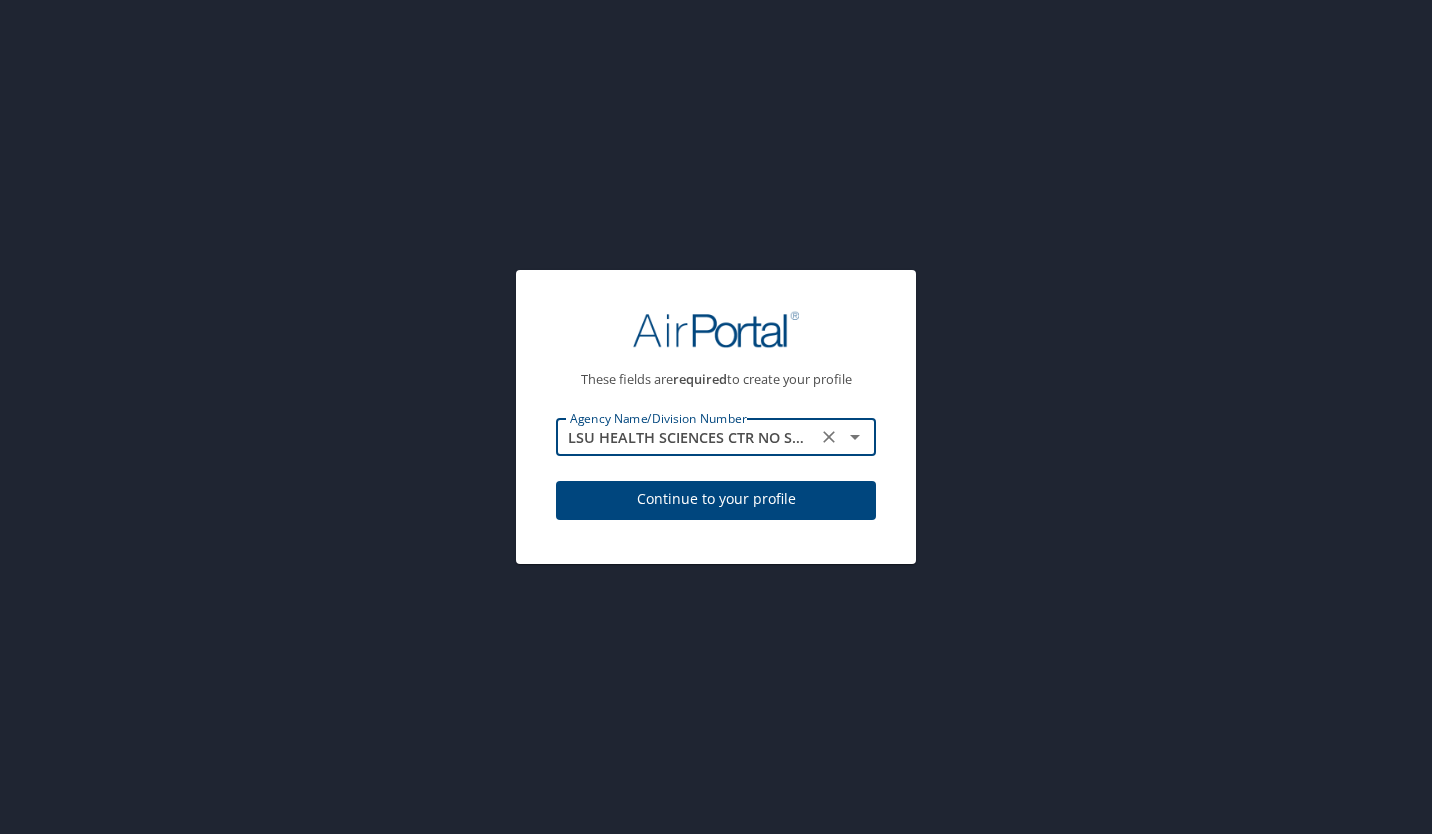 type on "LSU HEALTH SCIENCES CTR NO SCH OF ALLIED HEALTH" 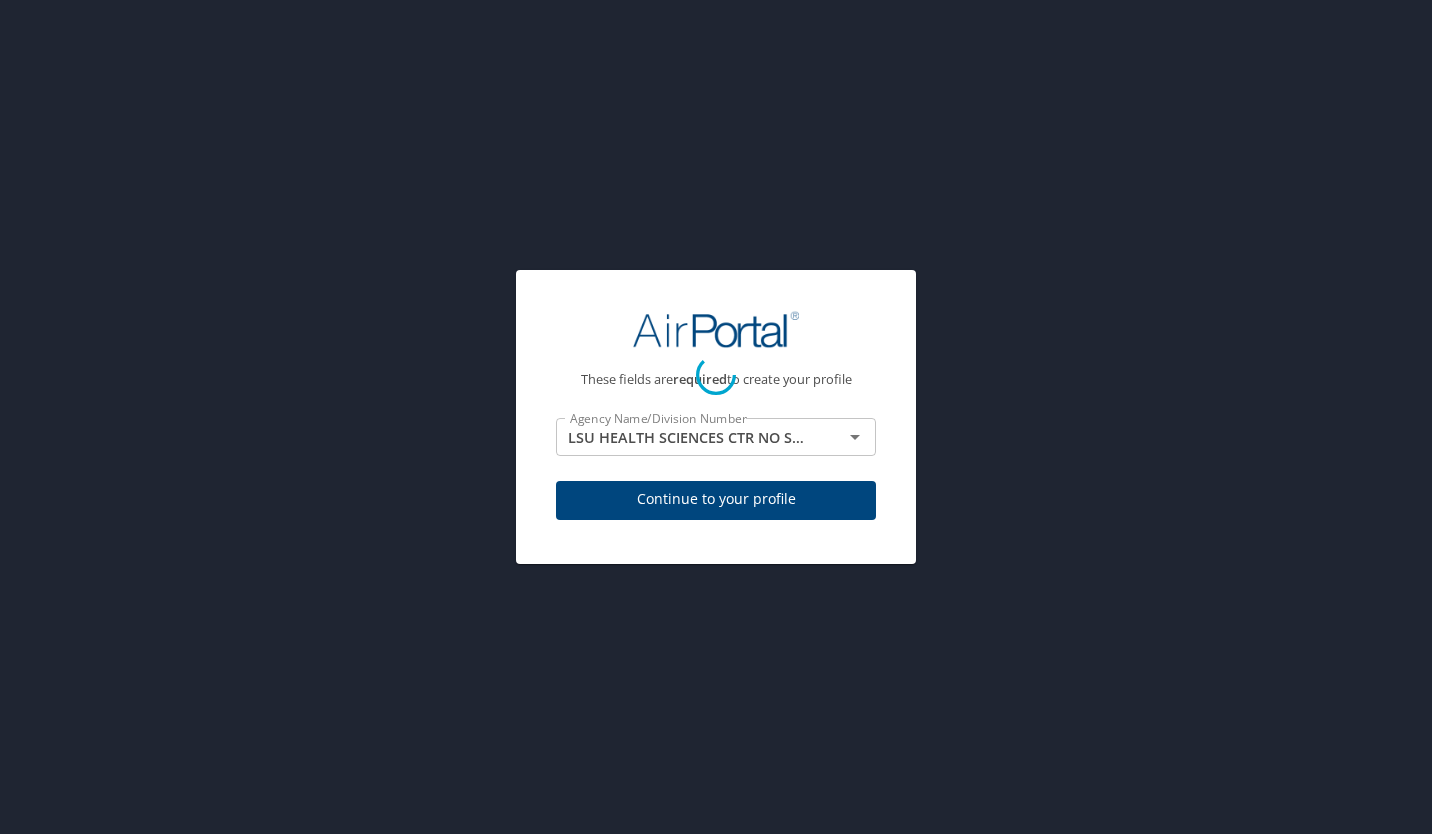 select on "US" 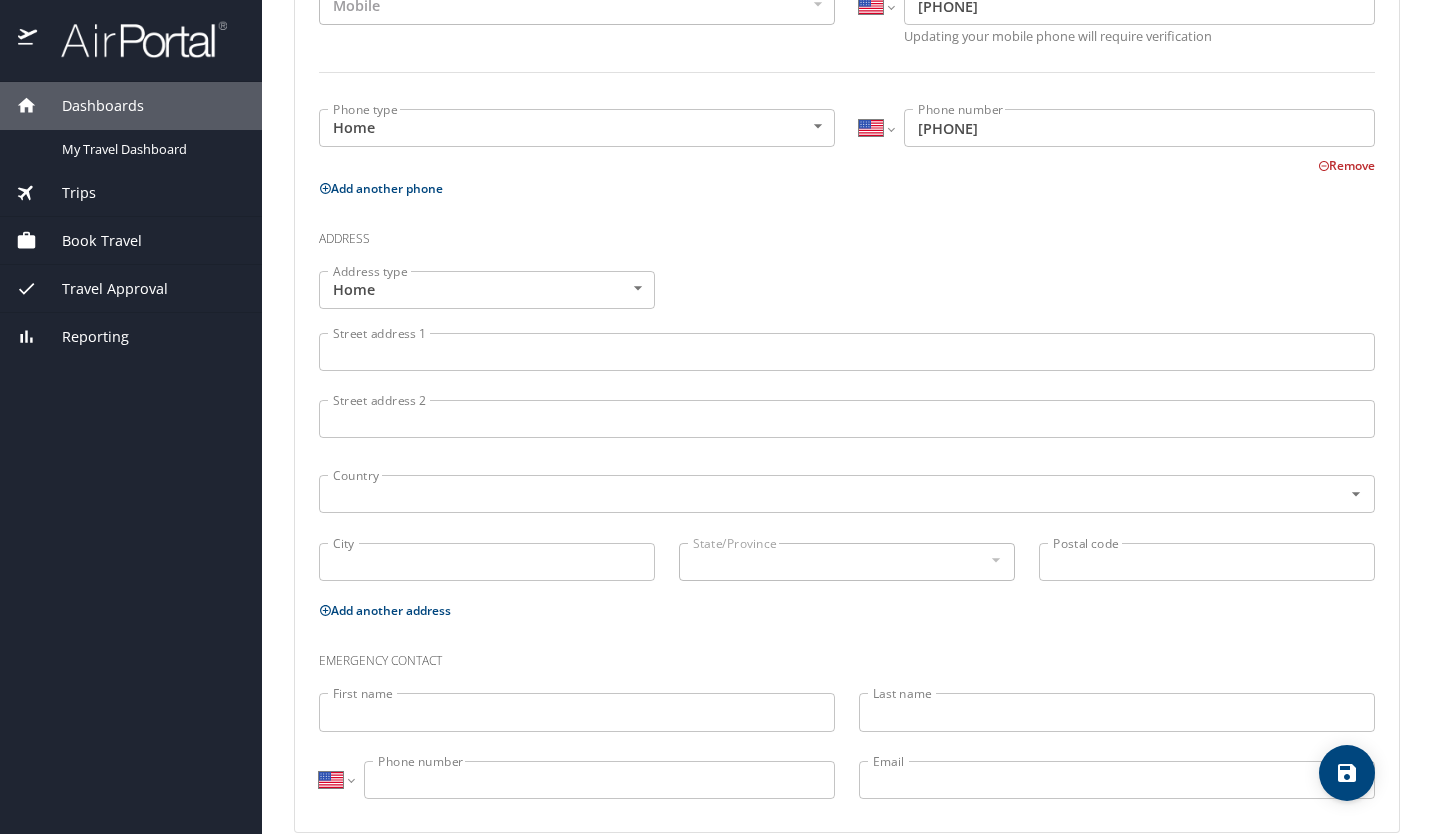 scroll, scrollTop: 545, scrollLeft: 0, axis: vertical 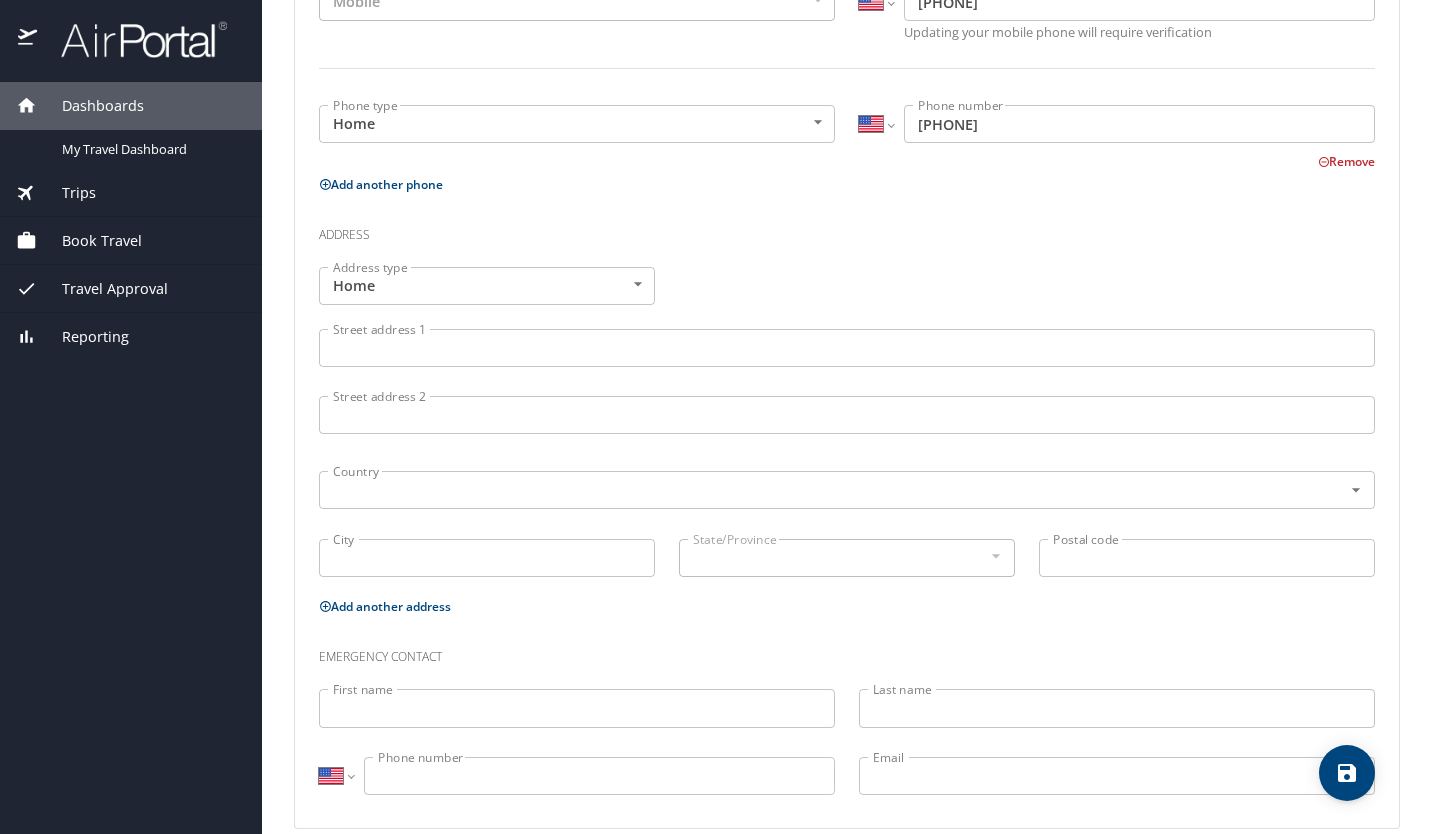 click on "Street address 1" at bounding box center [847, 348] 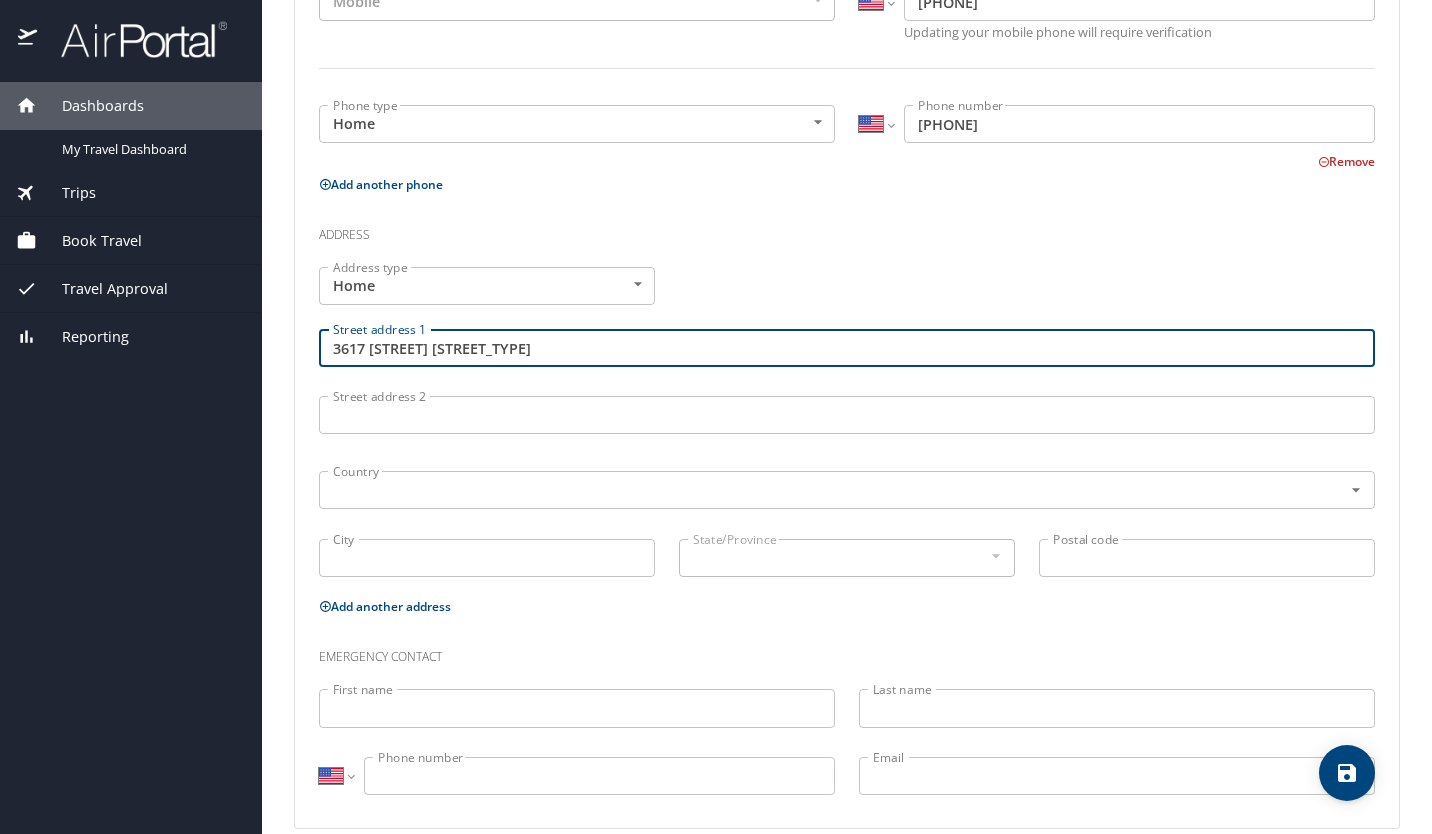 type on "3617 Clearview Pkwy" 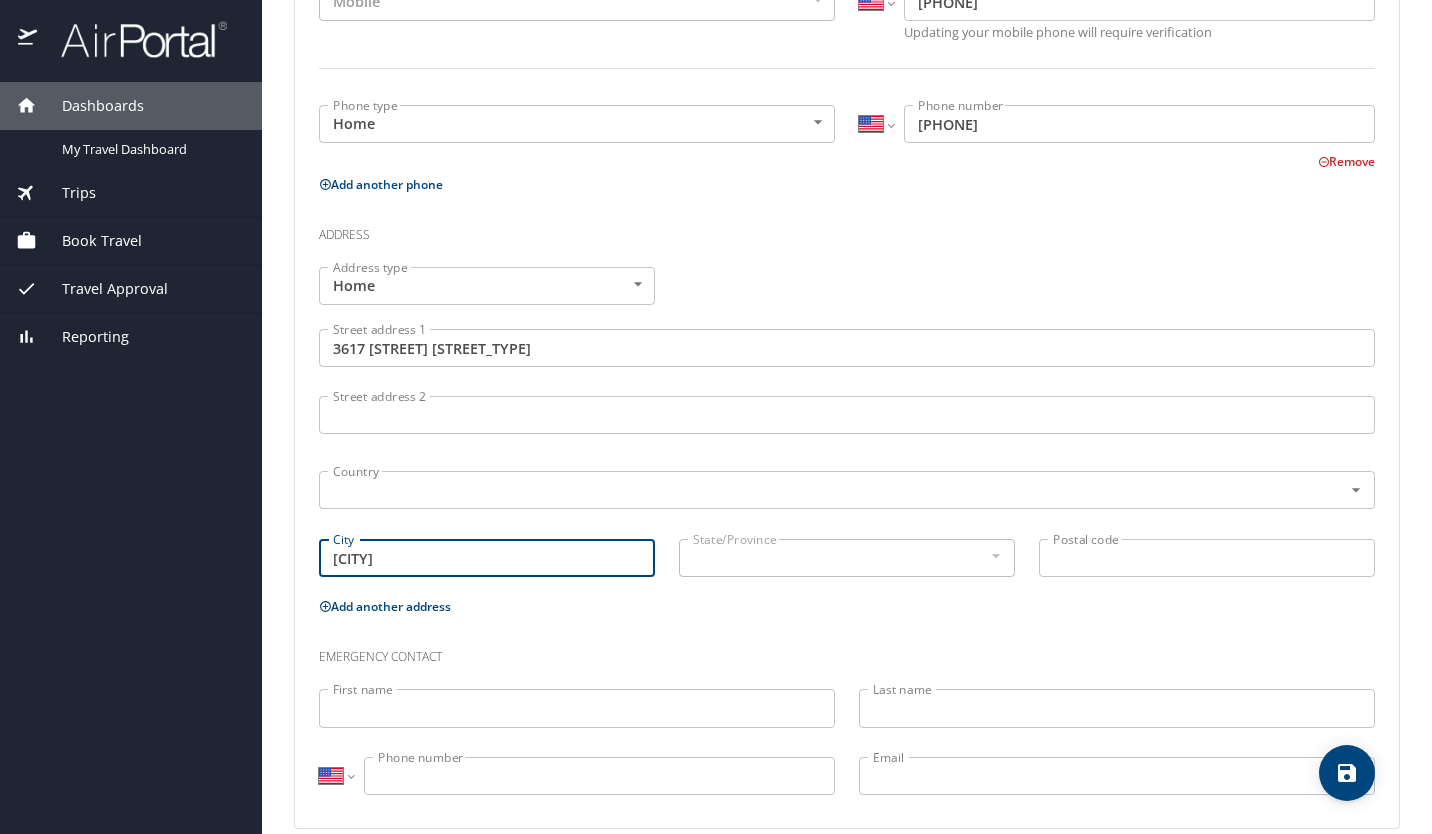 type on "Metairie" 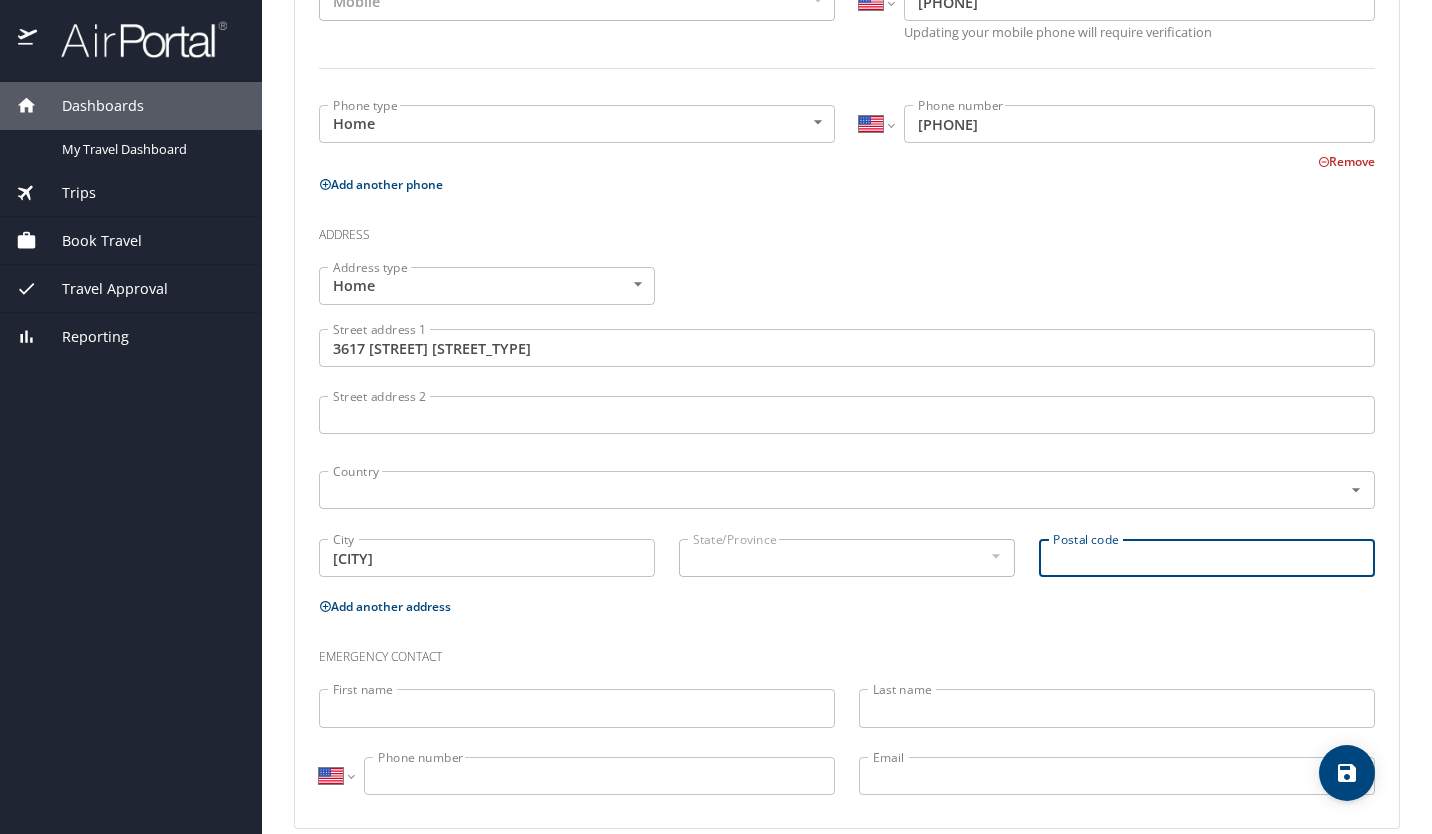 click on "State/Province" at bounding box center (847, 558) 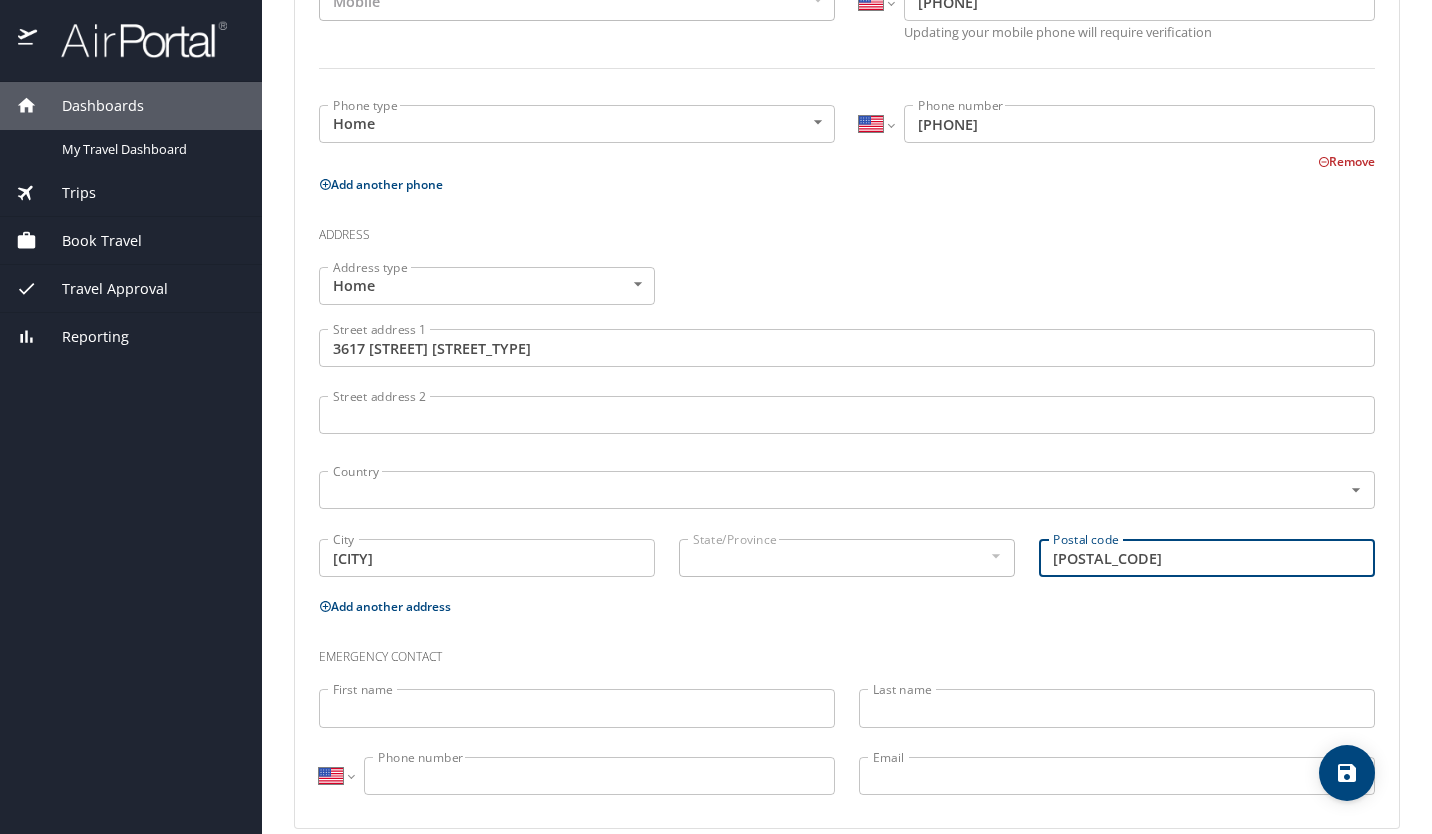 type on "70006" 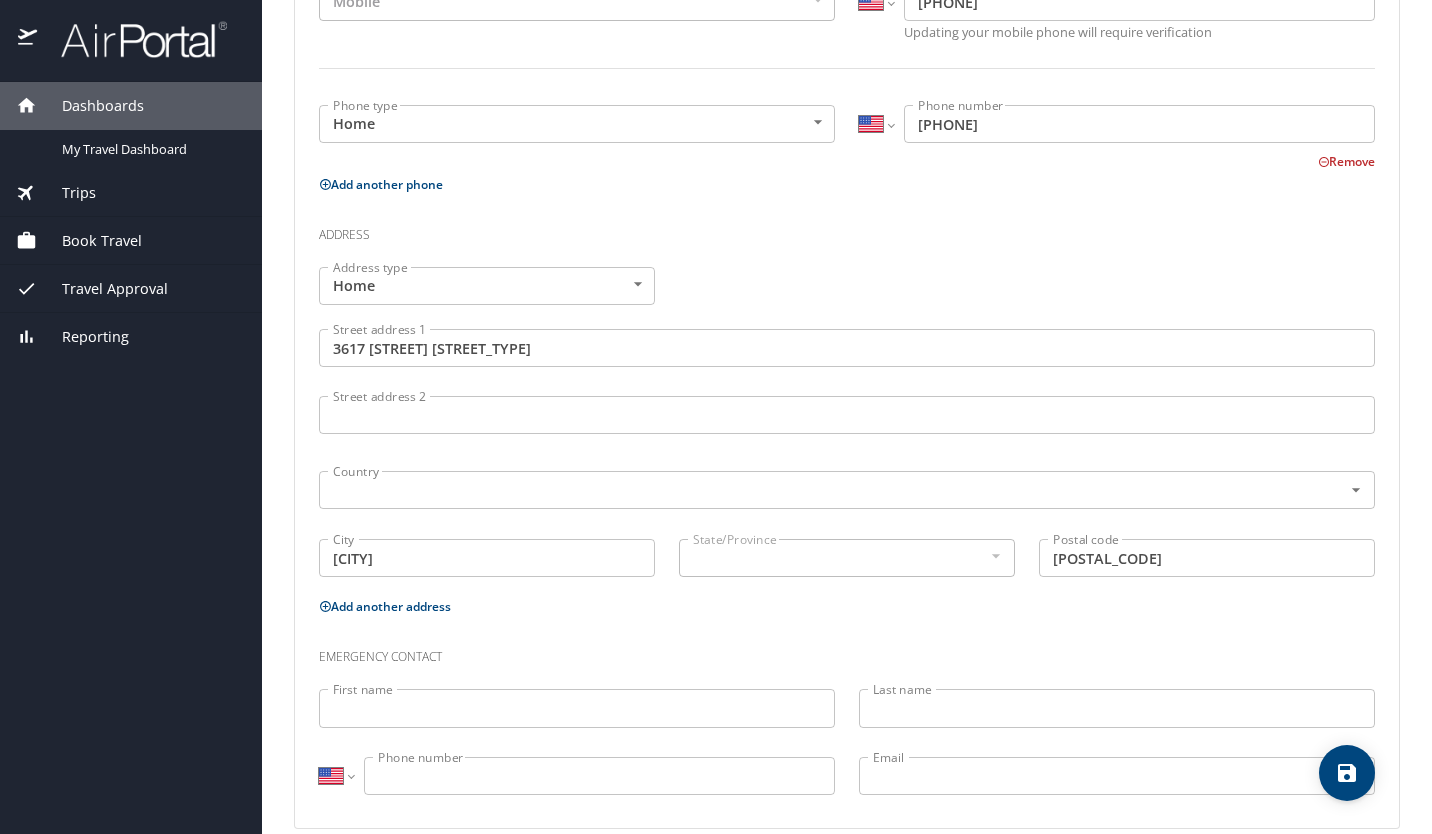 click at bounding box center (995, 556) 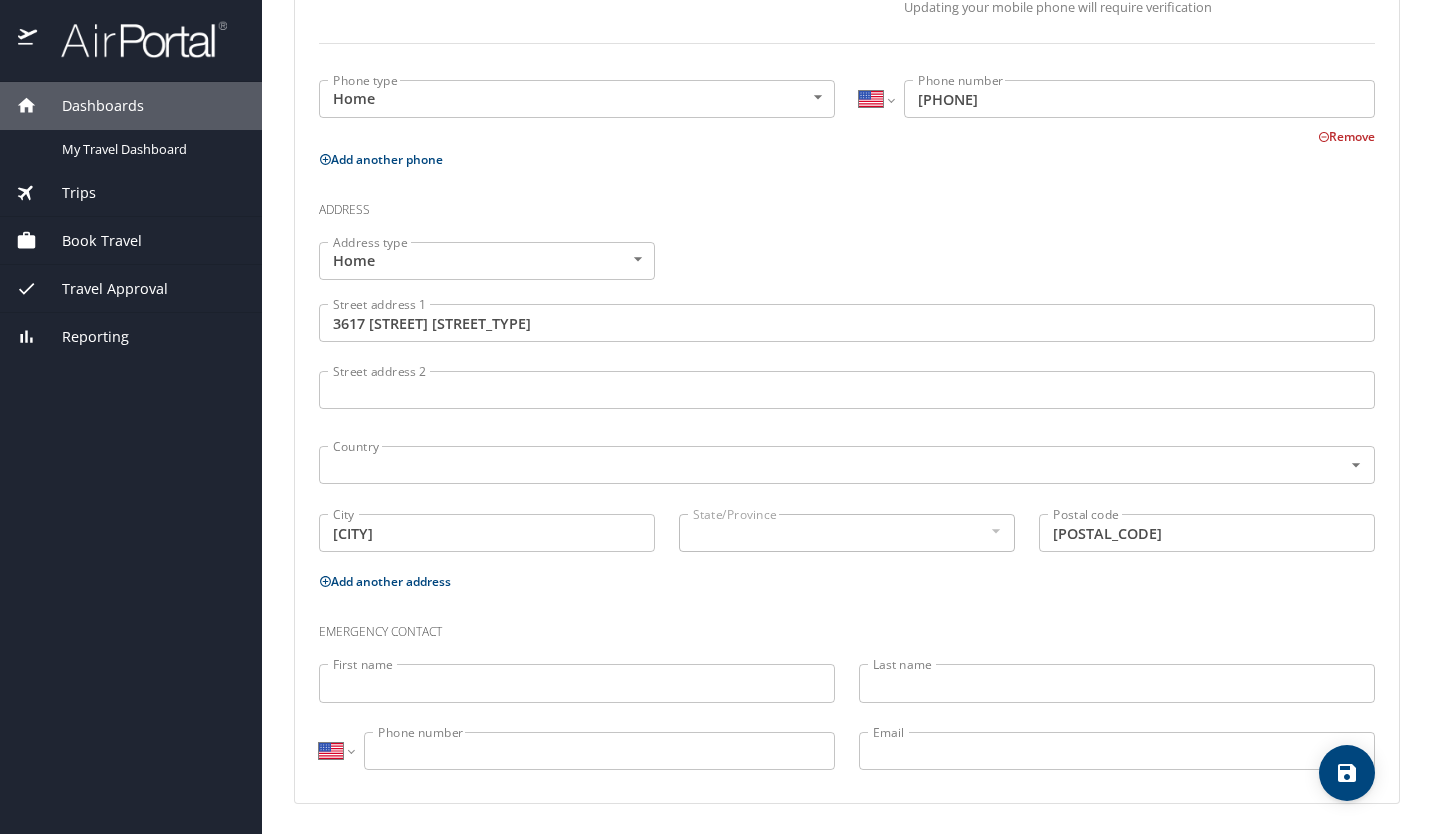click on "First name" at bounding box center [577, 683] 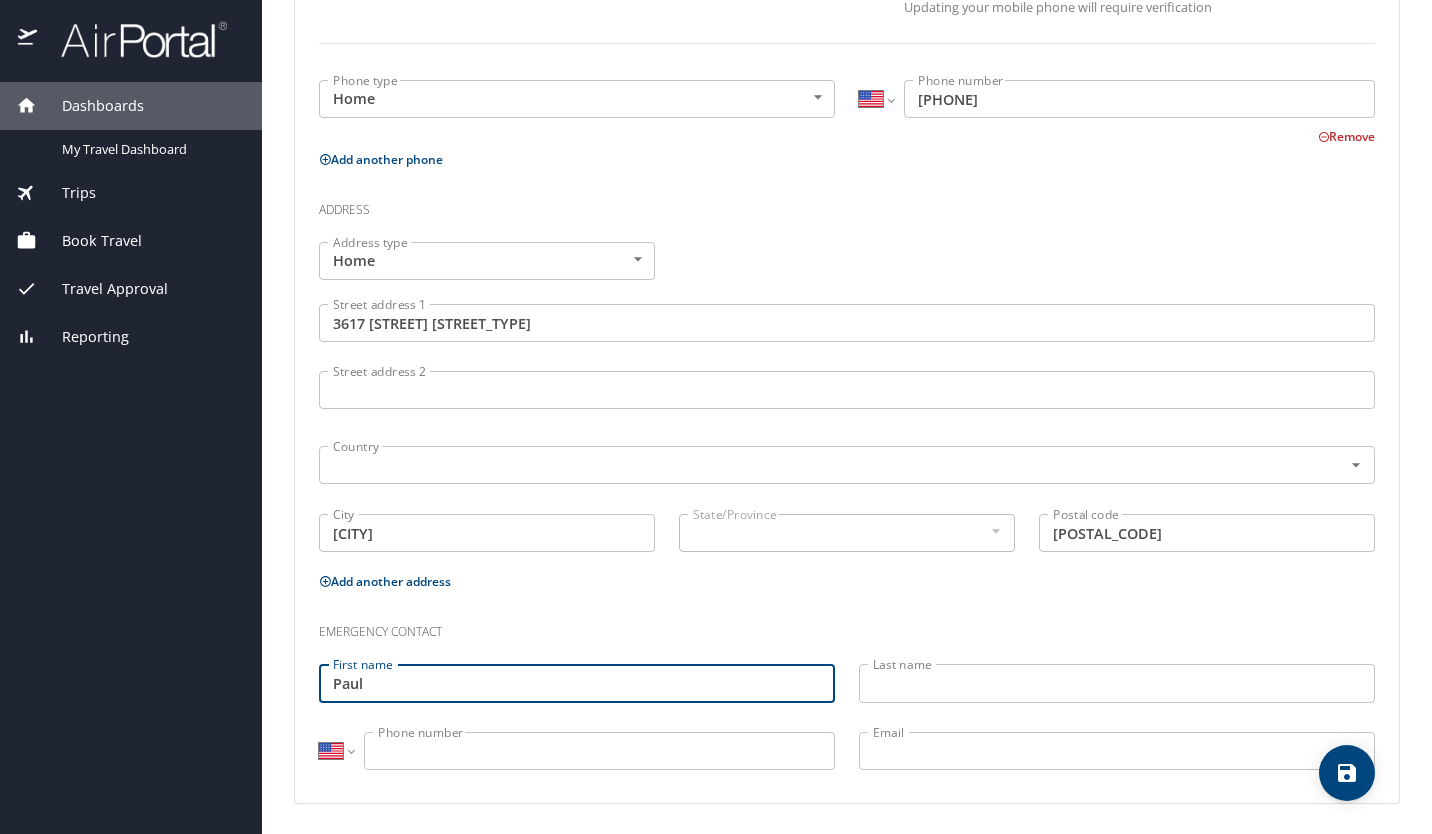 type on "Paul" 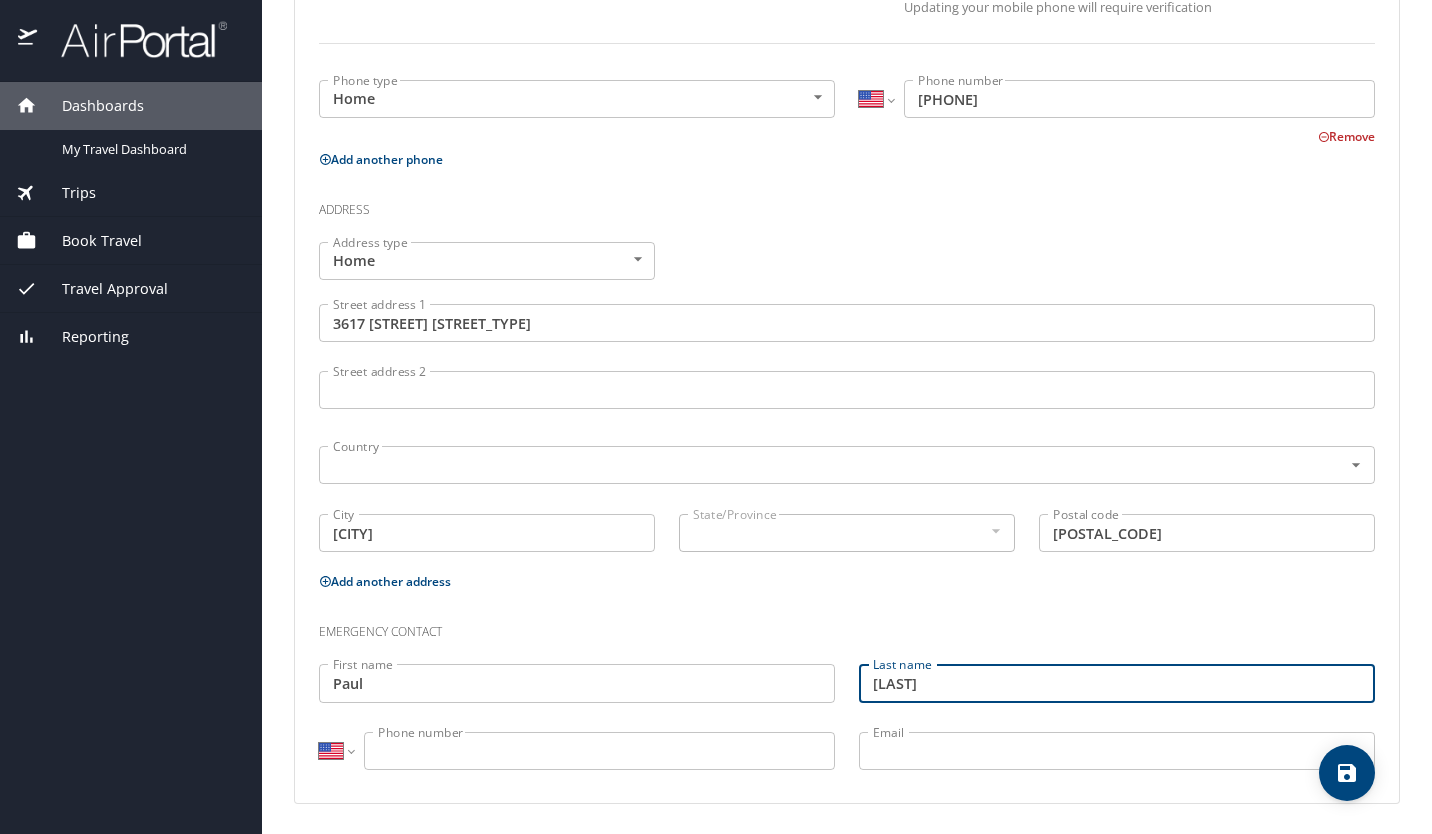 type on "Matthews" 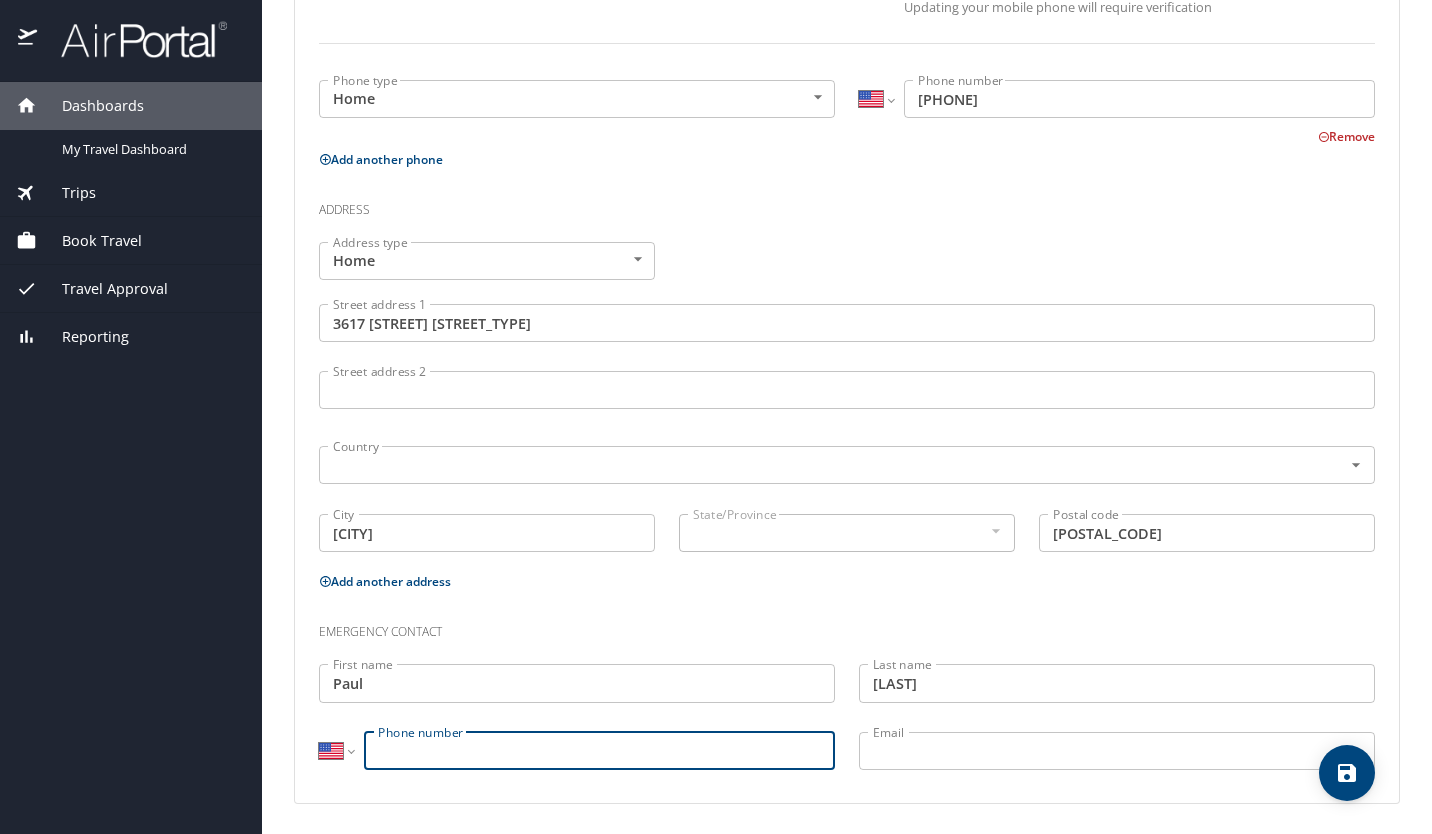 click on "Phone number" at bounding box center (599, 751) 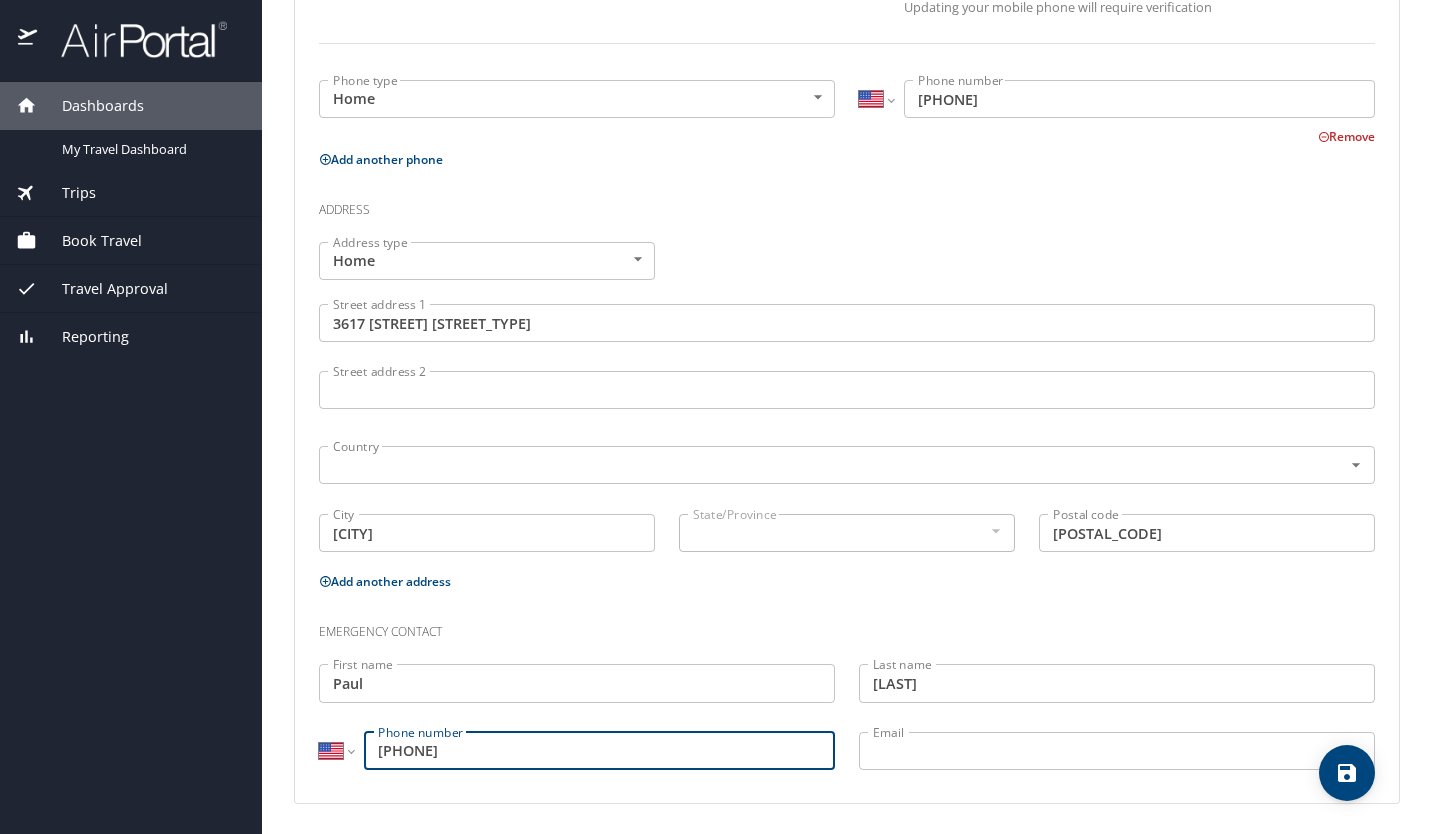type on "(504) 317-8465" 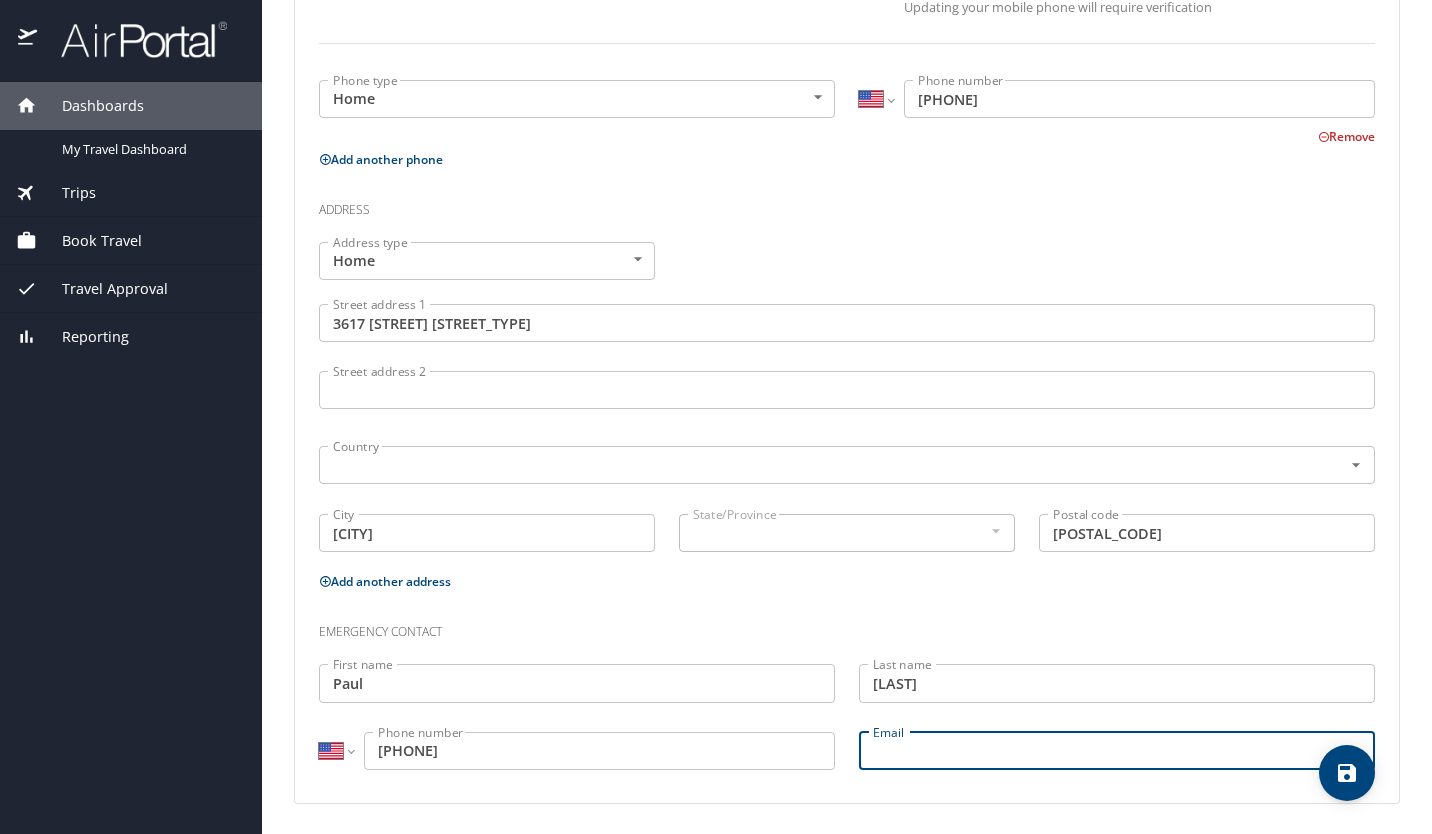 click 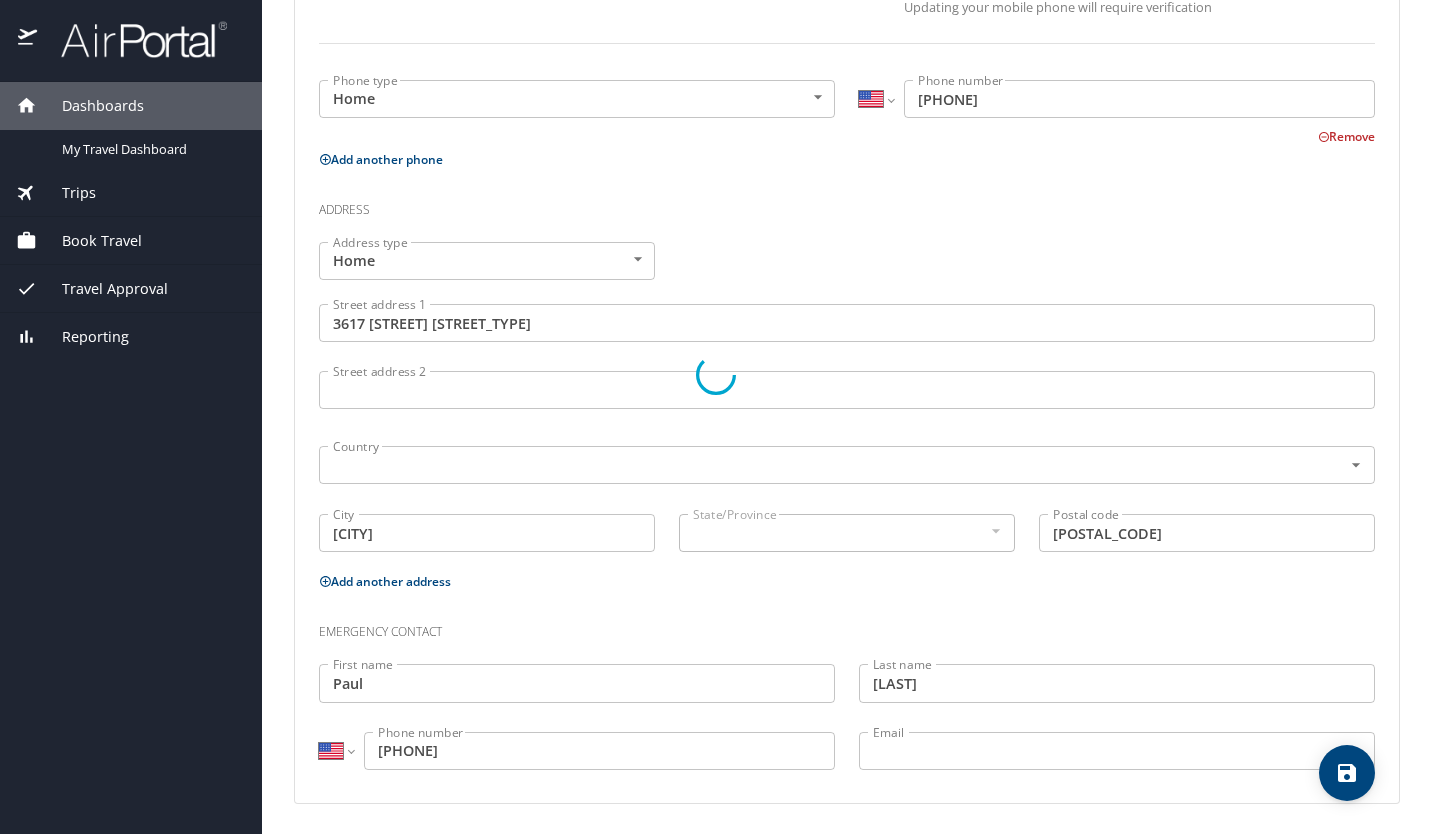 select on "US" 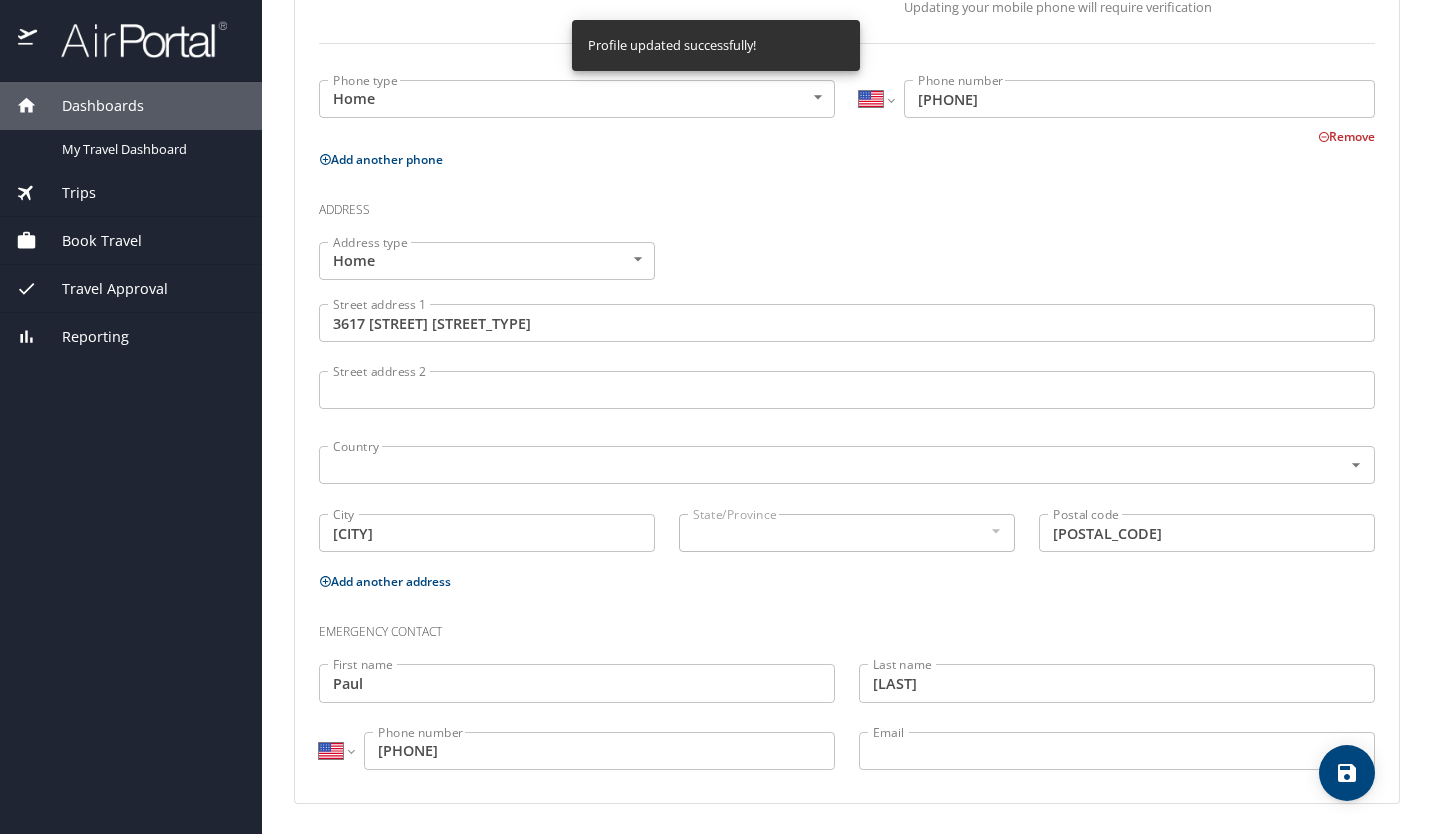 select on "US" 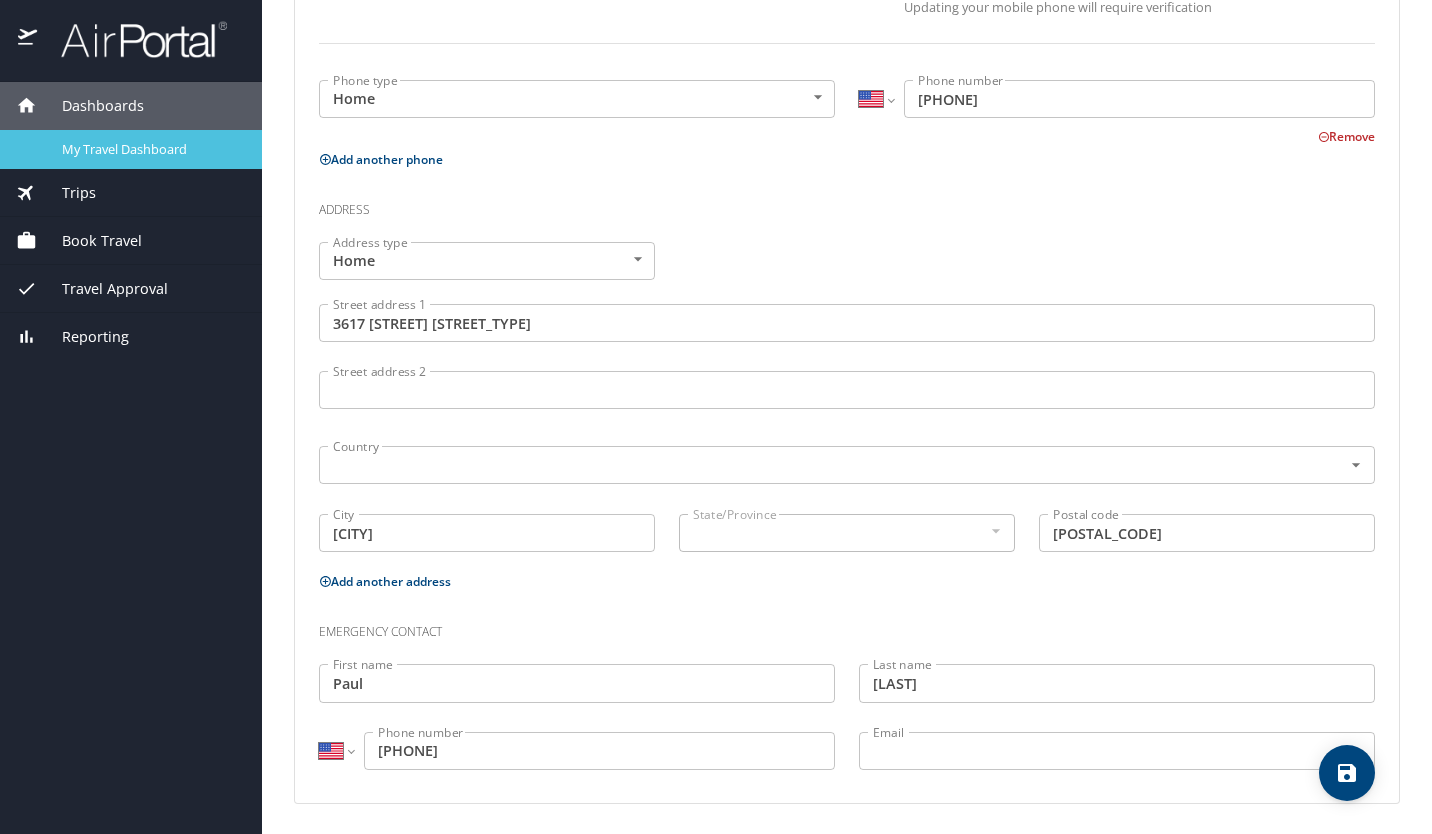 click on "My Travel Dashboard" at bounding box center (131, 149) 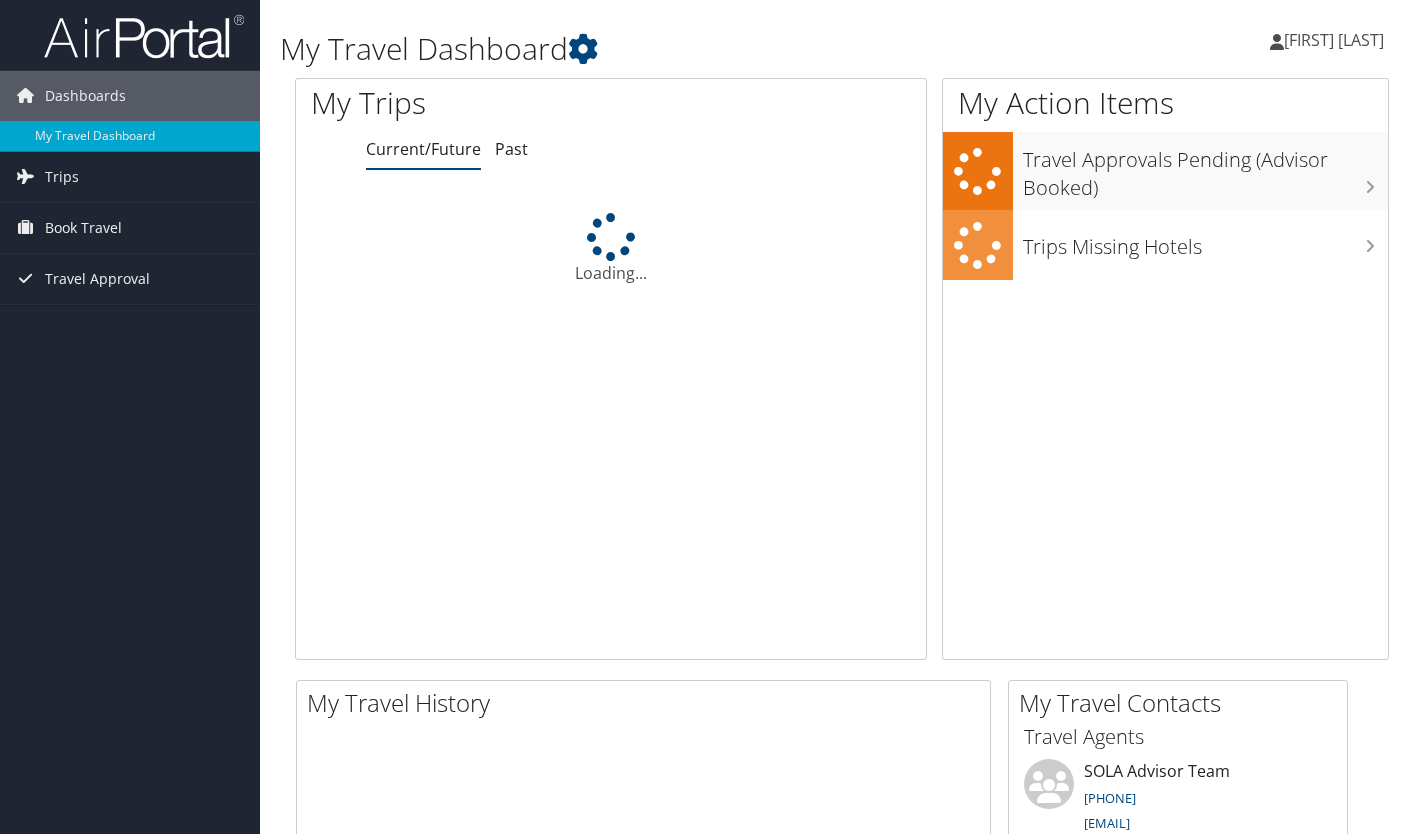 scroll, scrollTop: 0, scrollLeft: 0, axis: both 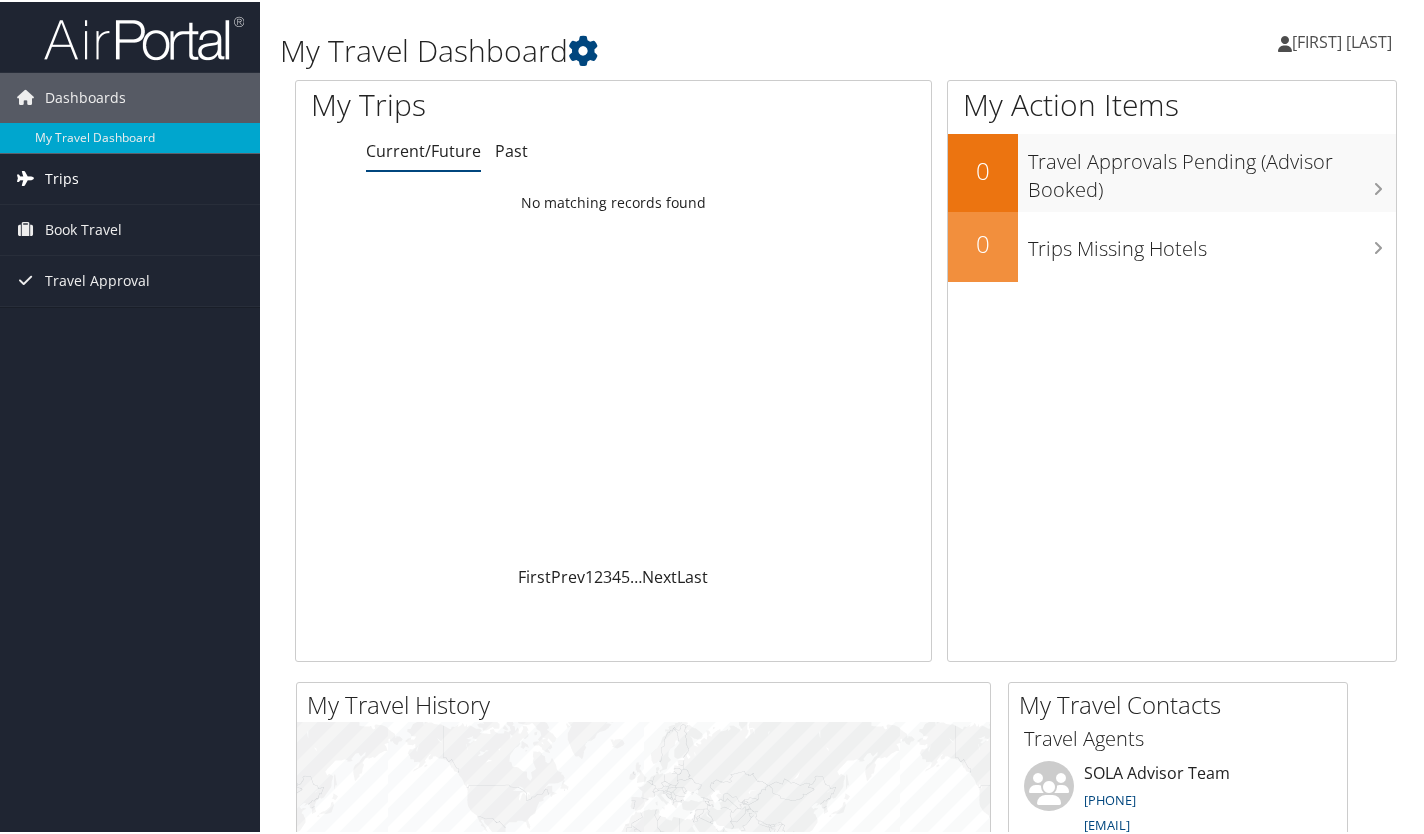 click on "Trips" at bounding box center [130, 177] 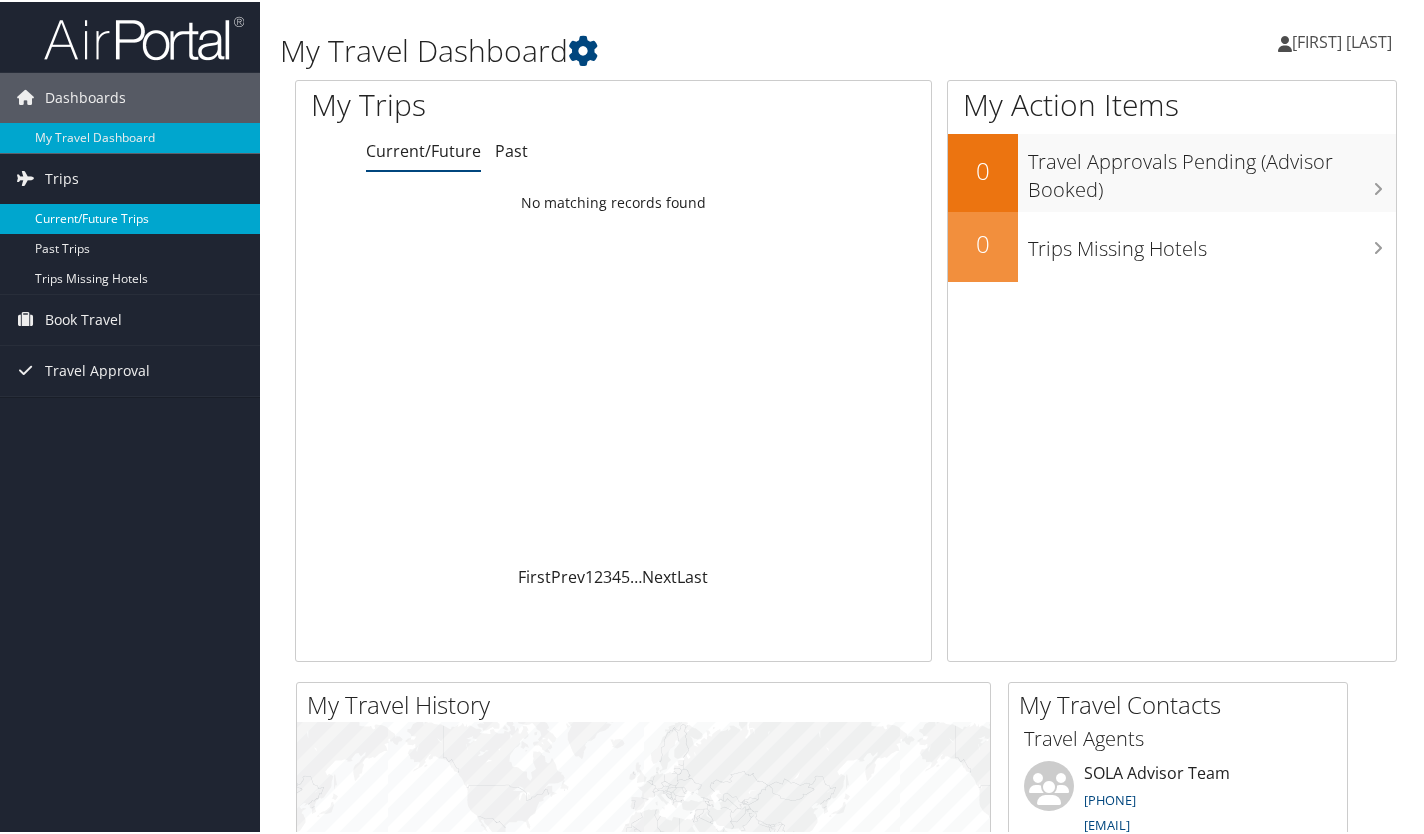 click on "Current/Future Trips" at bounding box center (130, 217) 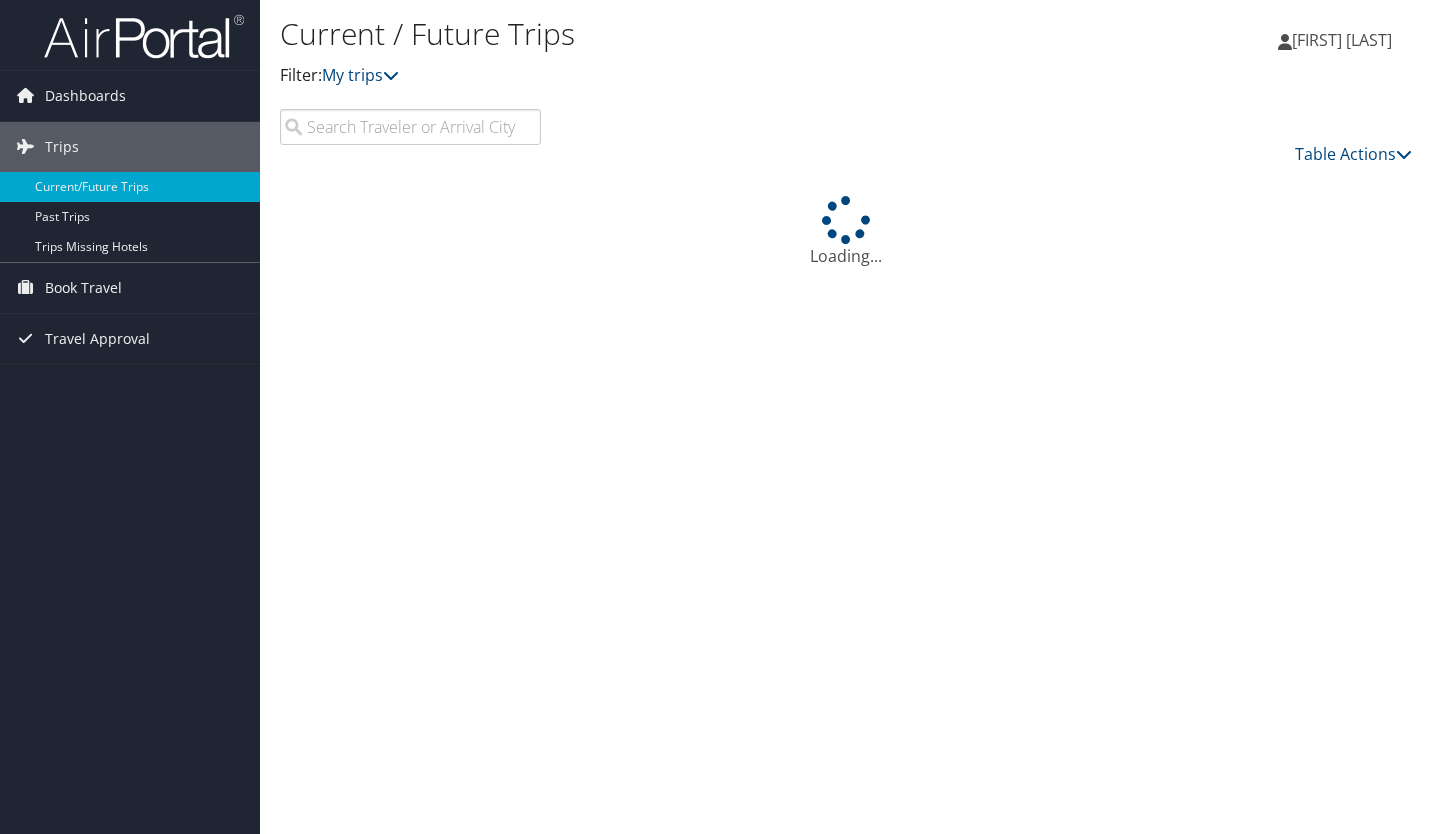 scroll, scrollTop: 0, scrollLeft: 0, axis: both 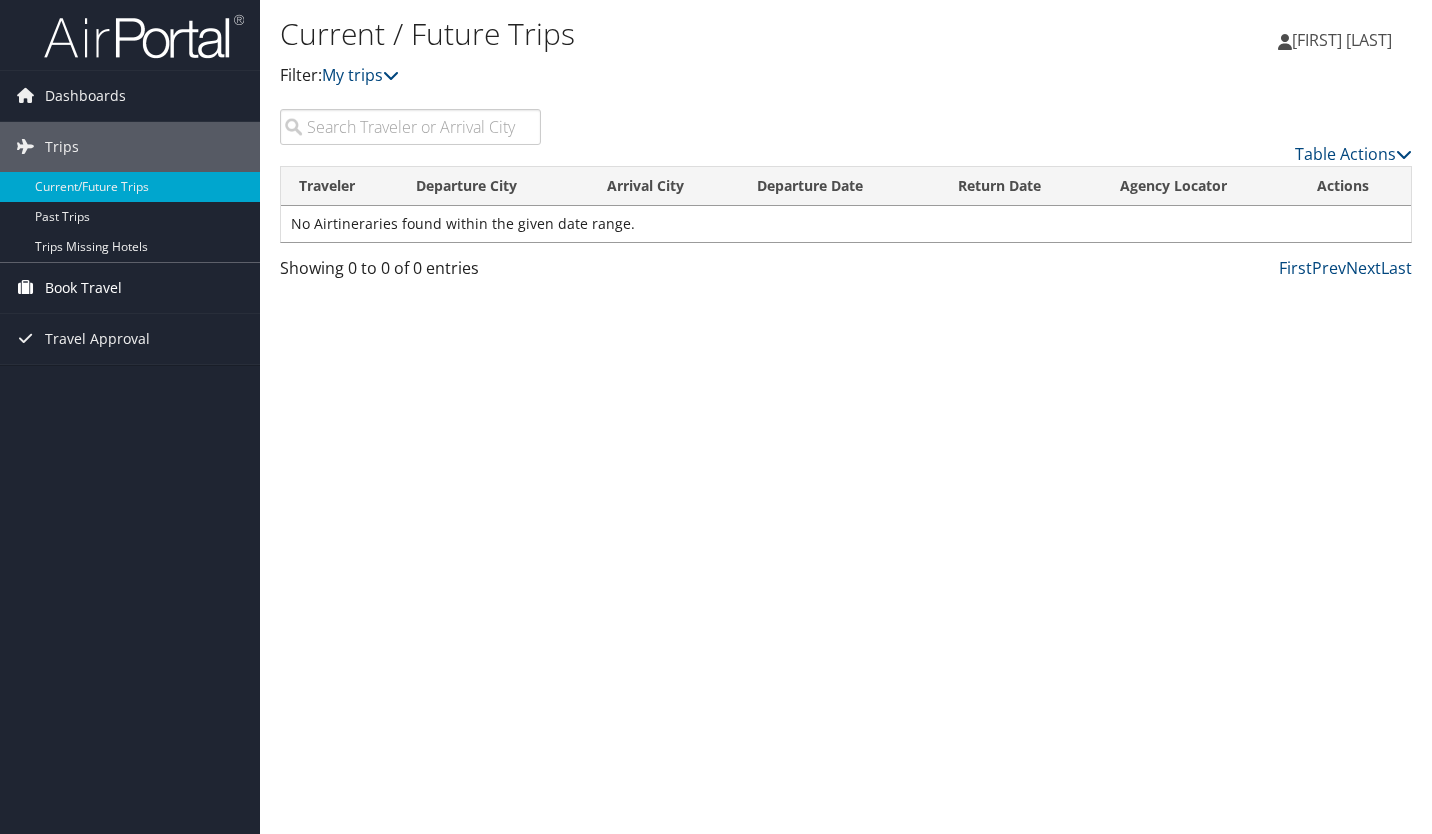 click on "Book Travel" at bounding box center (83, 288) 